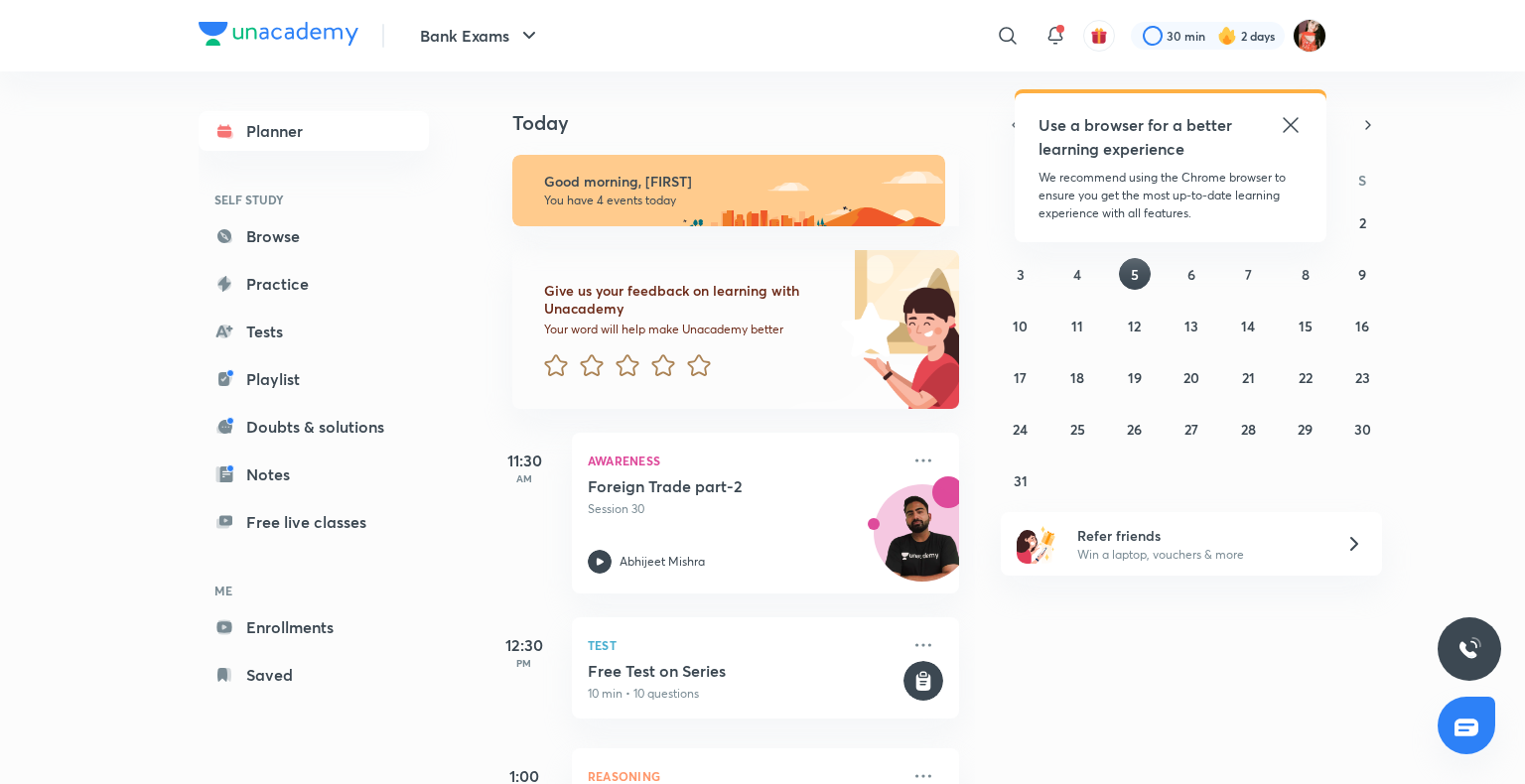 scroll, scrollTop: 0, scrollLeft: 0, axis: both 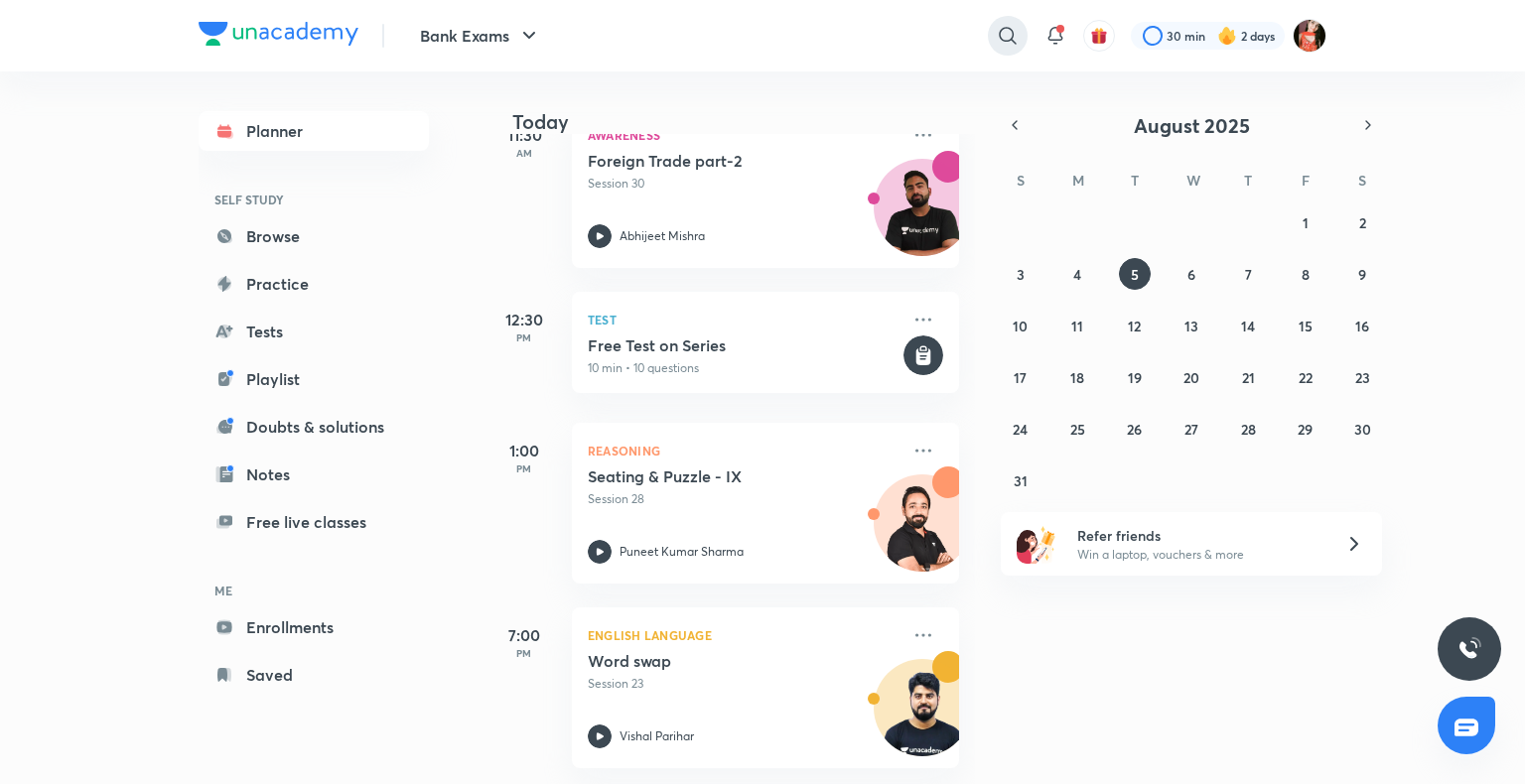 click at bounding box center (1008, 36) 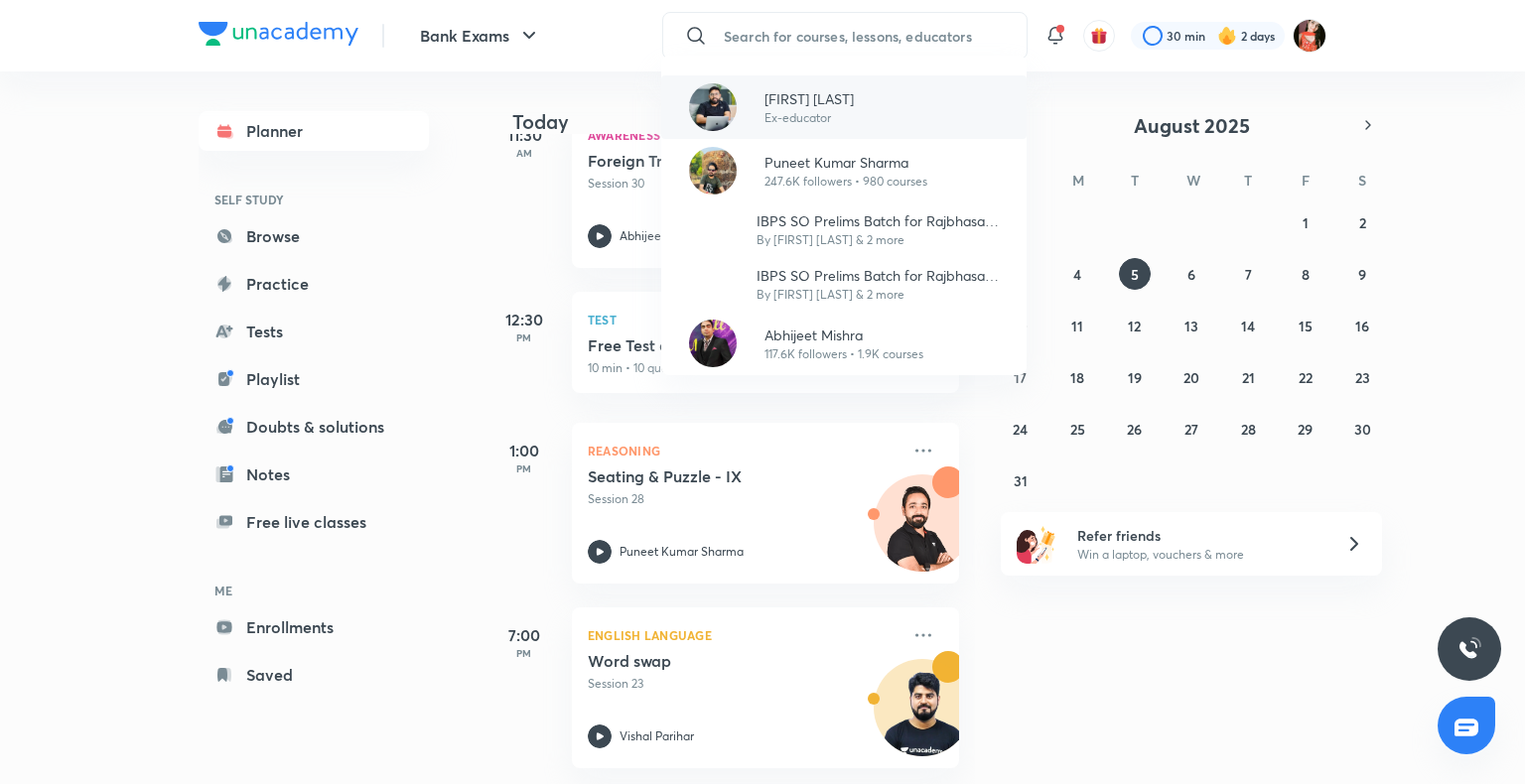 click on "Arun Singh Rawat Ex-educator" at bounding box center [844, 107] 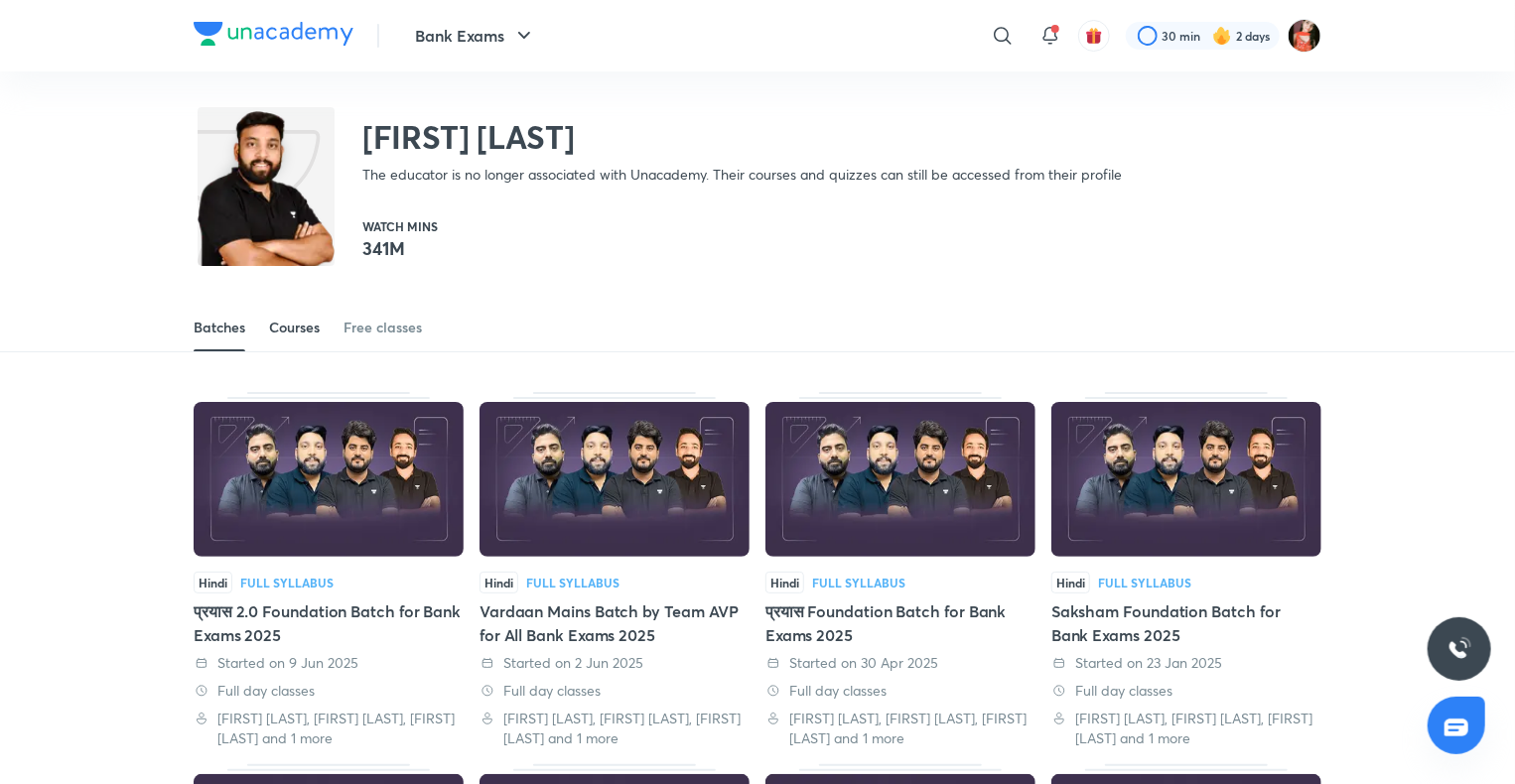 click on "Courses" at bounding box center (294, 327) 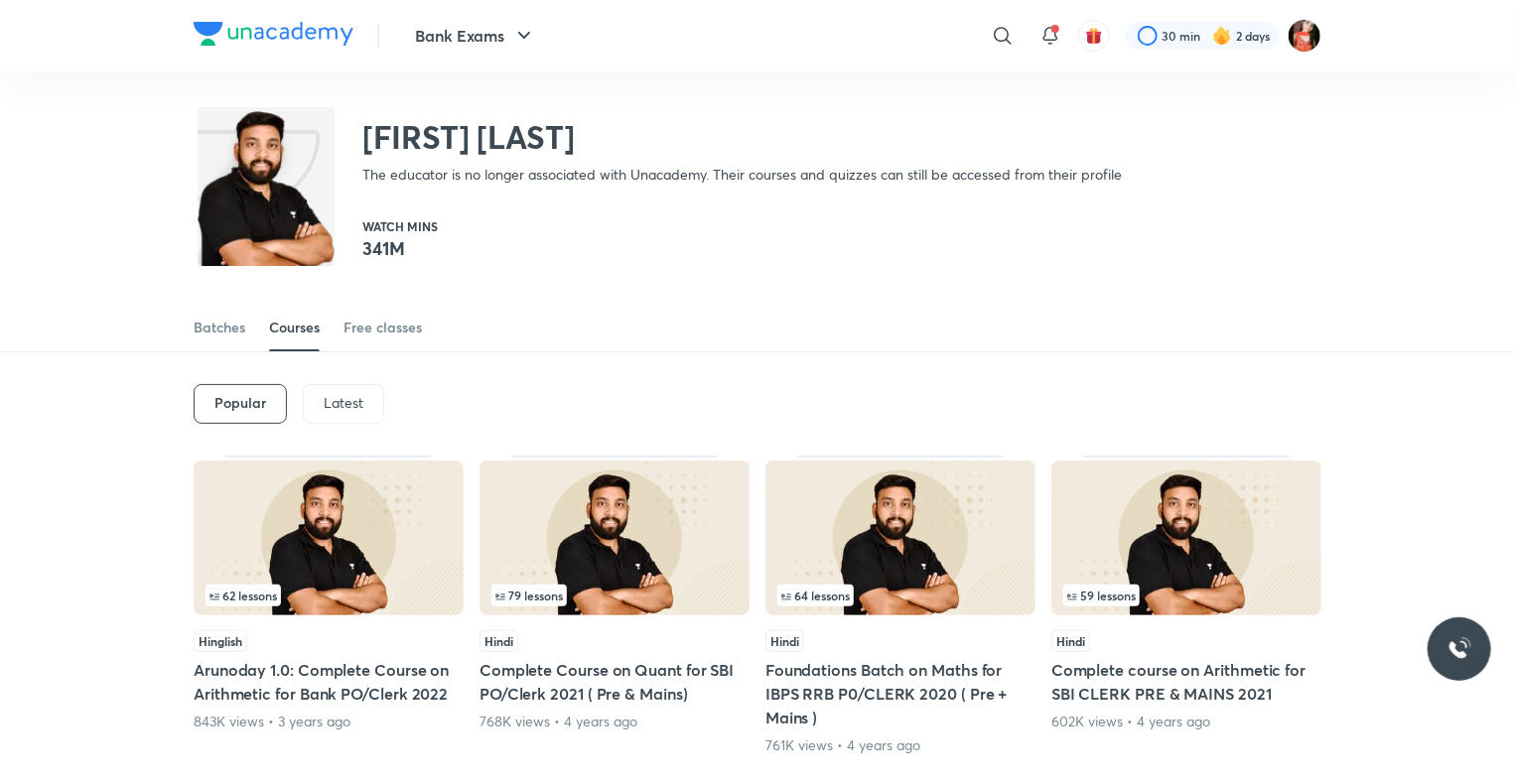 click on "Latest" at bounding box center (344, 403) 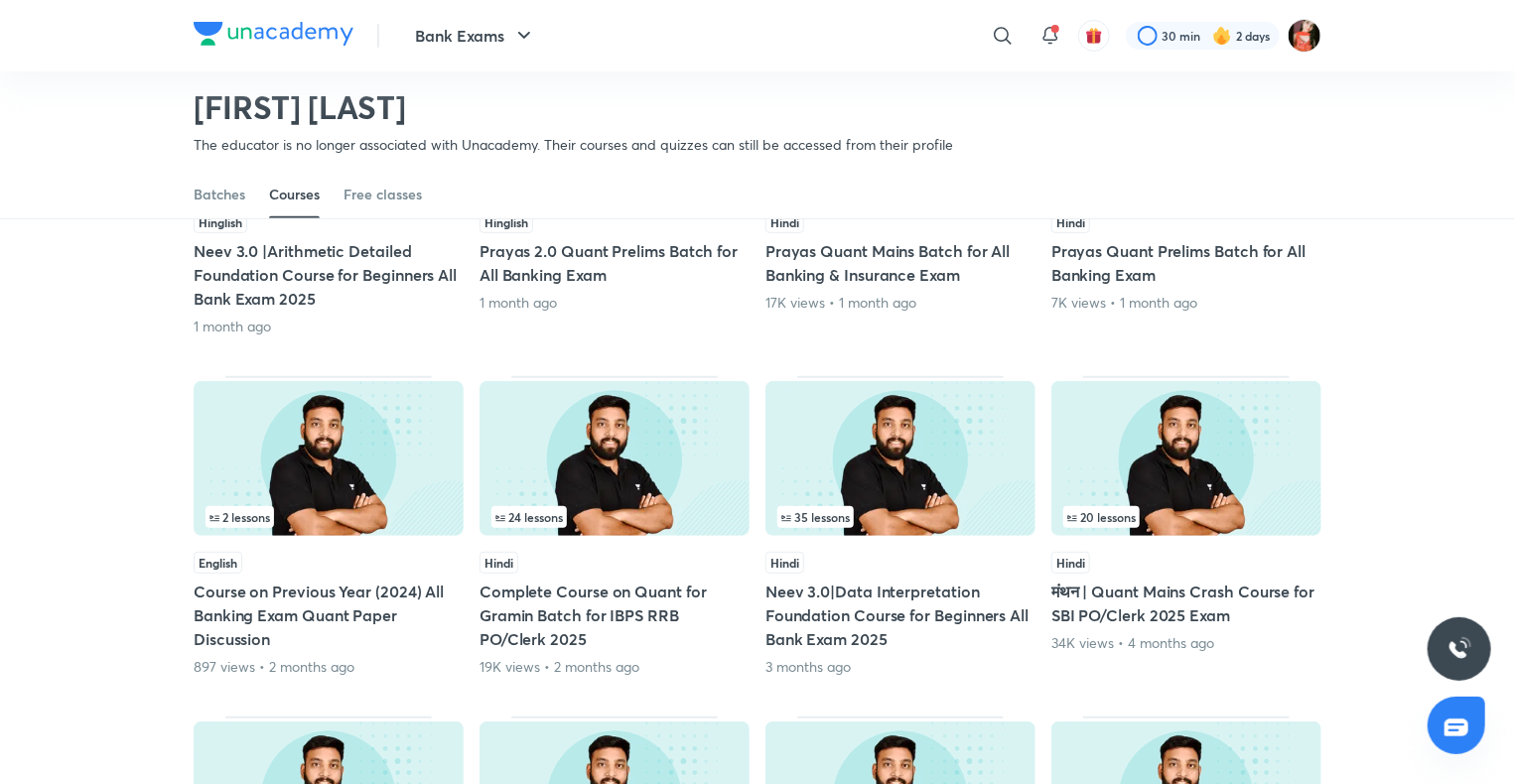 scroll, scrollTop: 979, scrollLeft: 0, axis: vertical 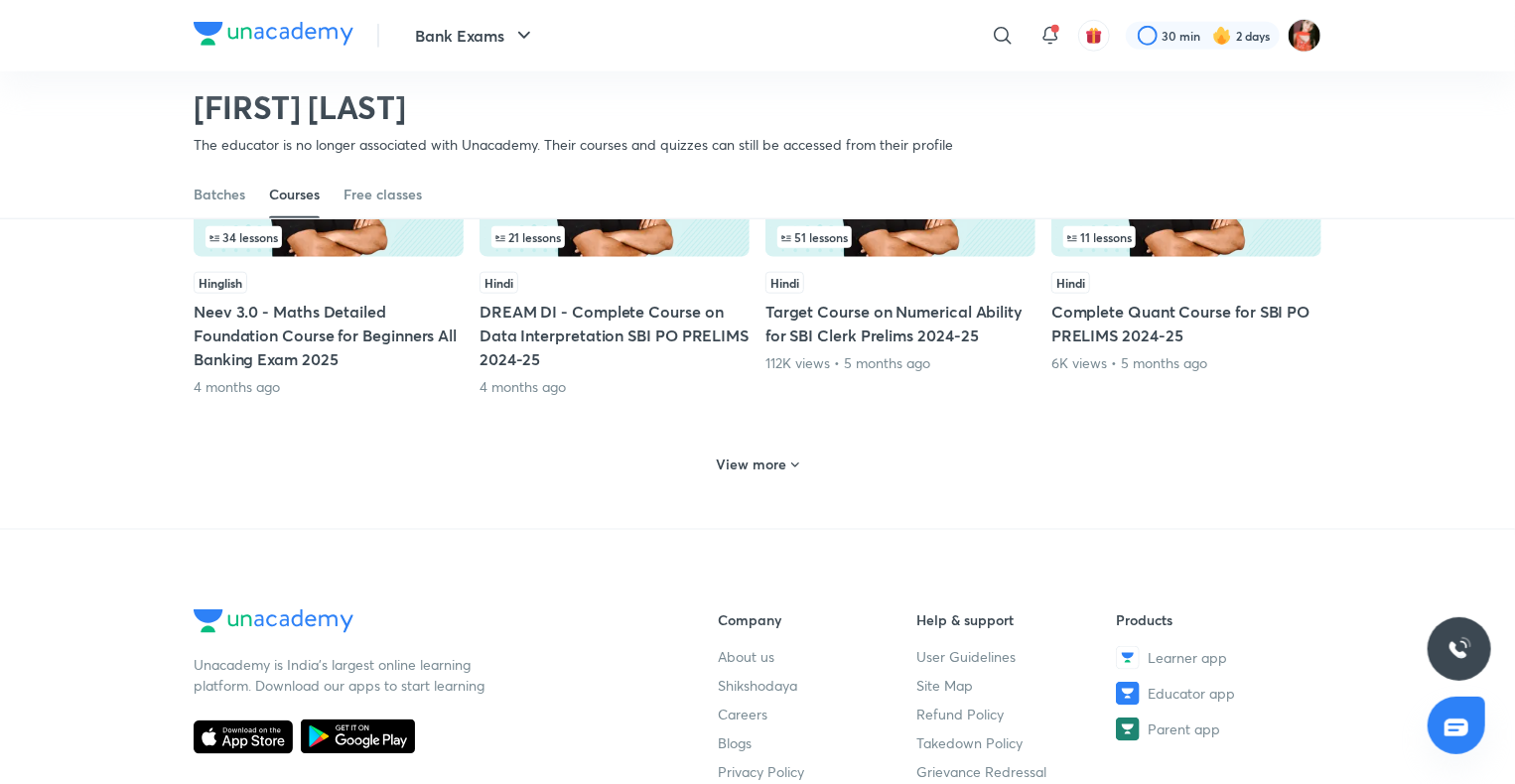 click on "View more" at bounding box center [758, 462] 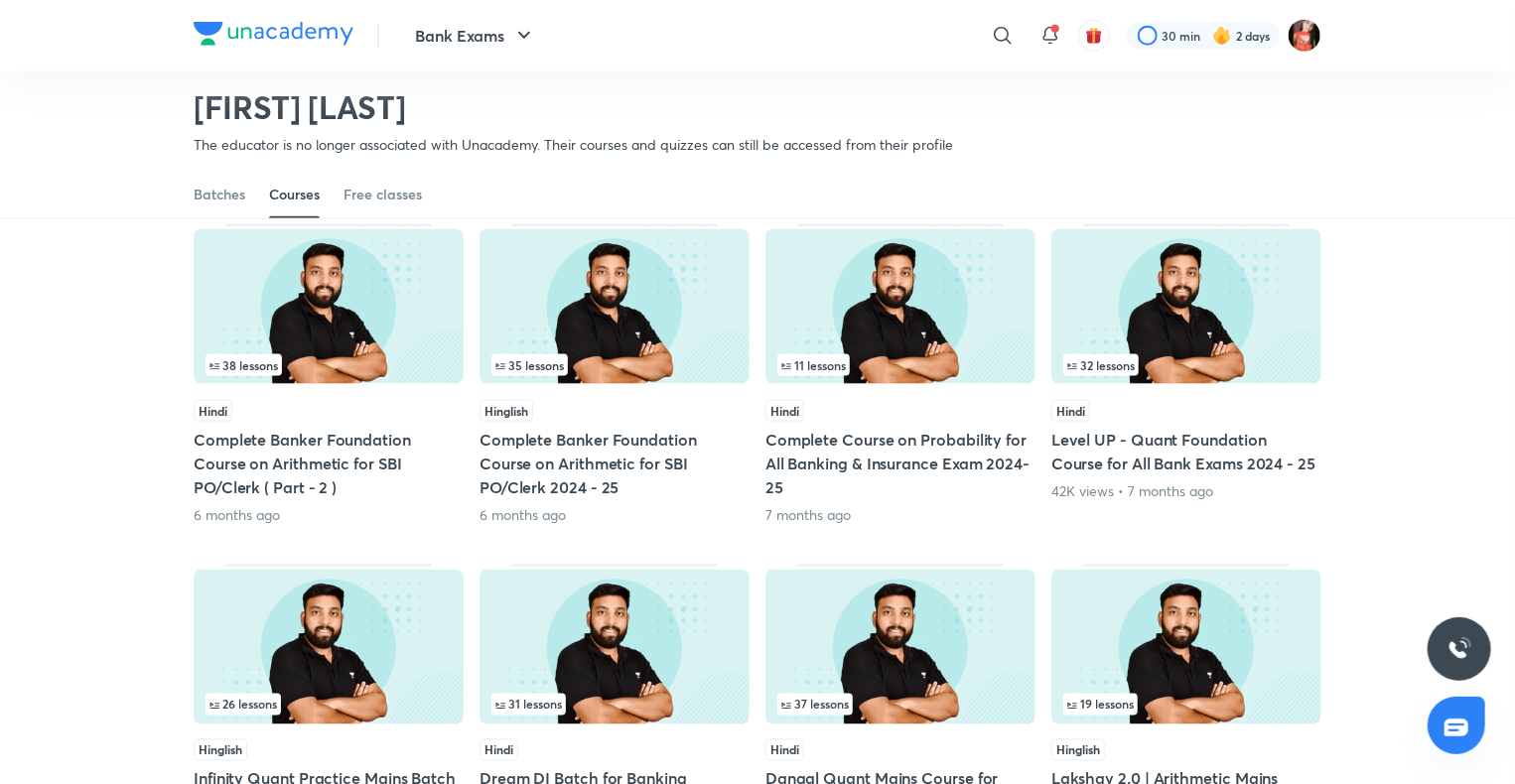 scroll, scrollTop: 1772, scrollLeft: 0, axis: vertical 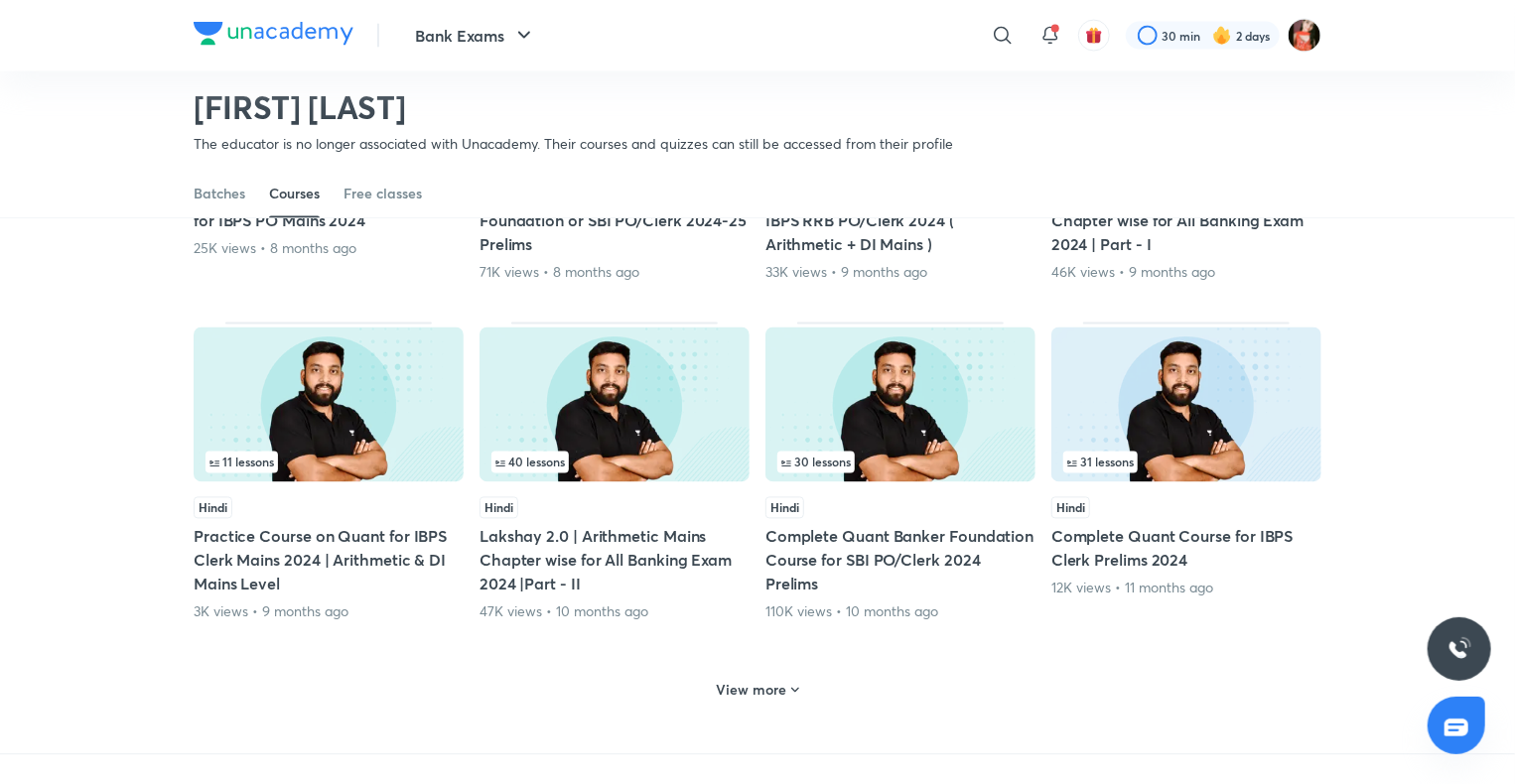 click on "View more" at bounding box center [758, 688] 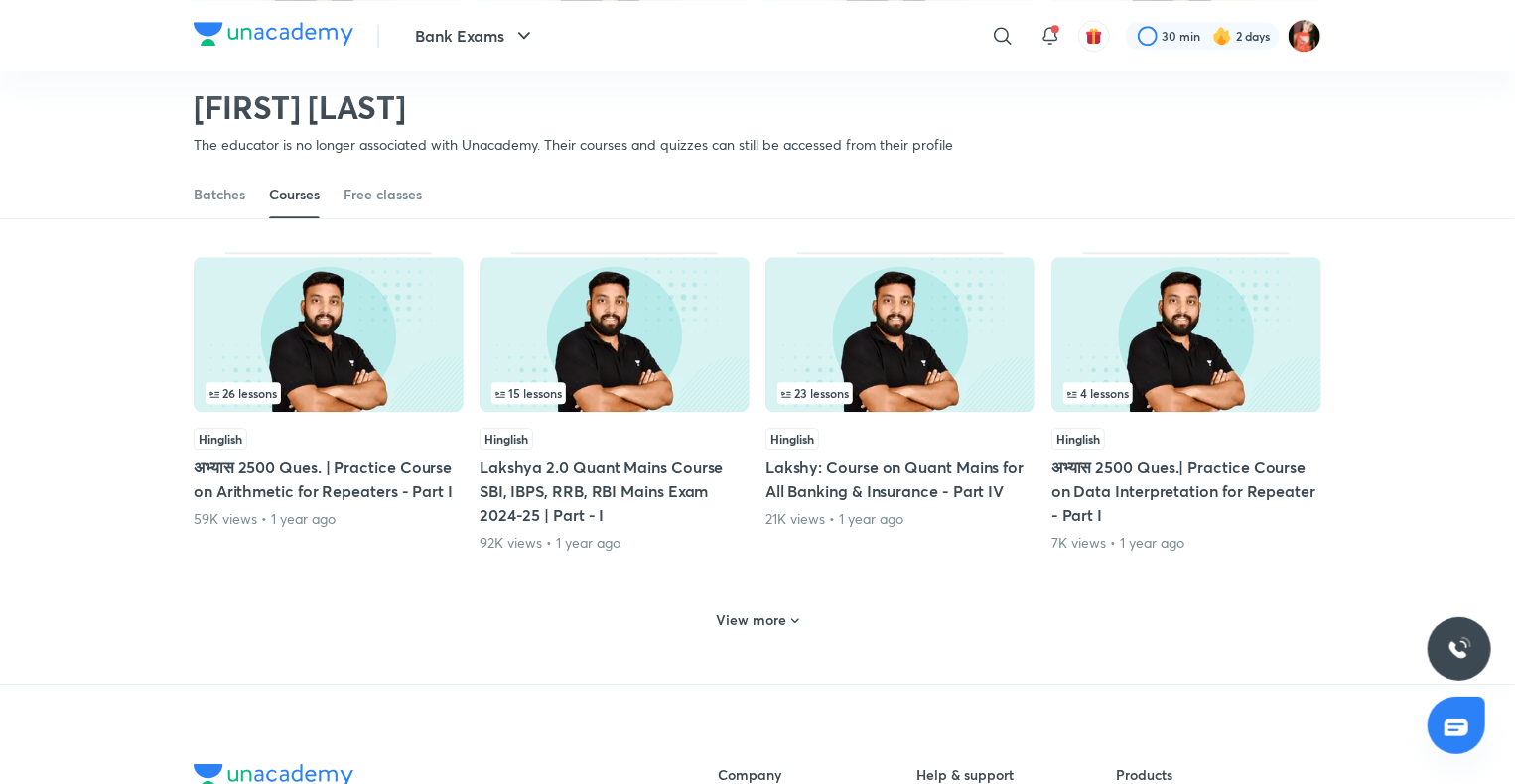 scroll, scrollTop: 2963, scrollLeft: 0, axis: vertical 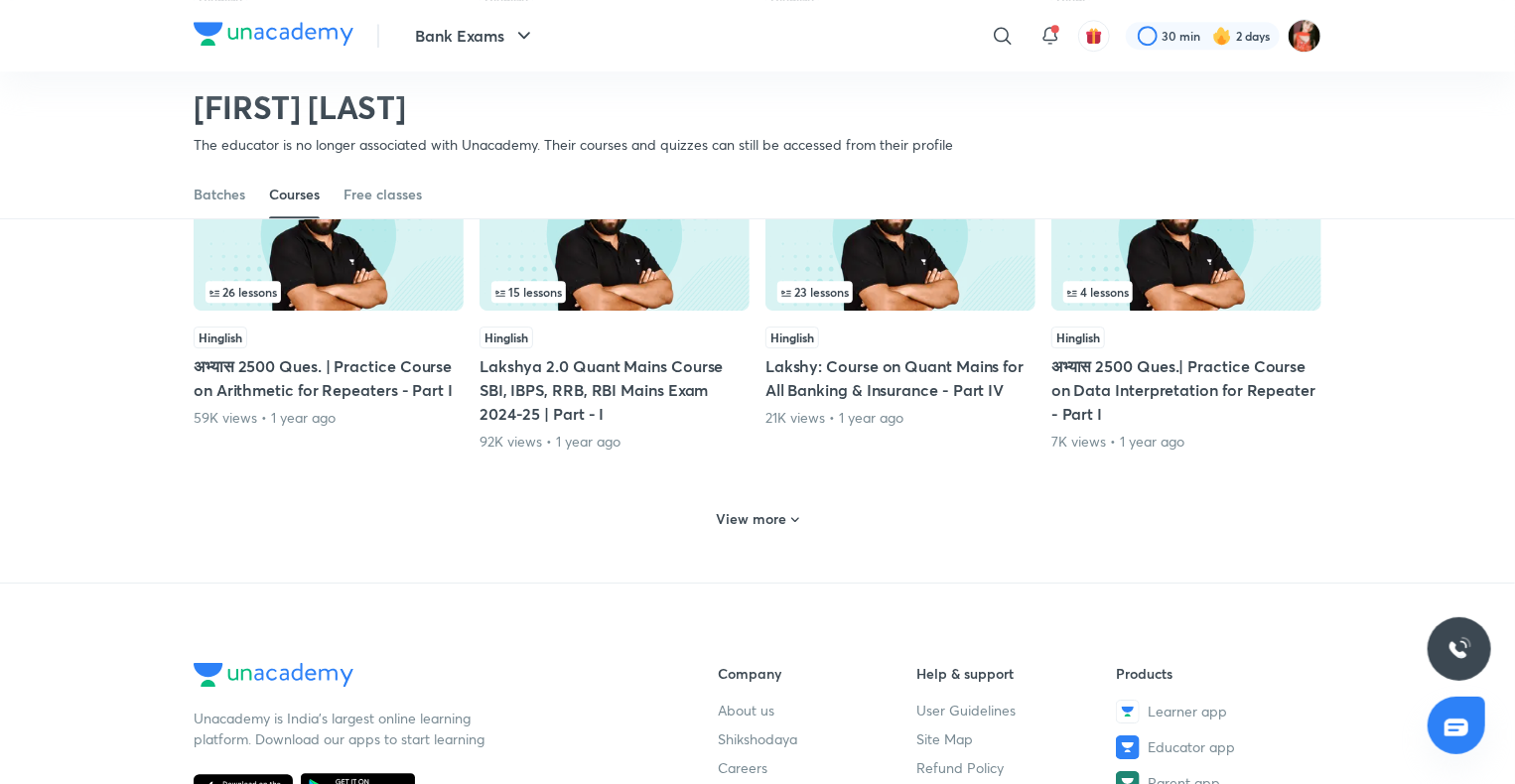 click on "78   lessons Hinglish Neev 3.0 |Arithmetic Detailed Foundation Course for Beginners All Bank Exam 2025 1 month ago   30   lessons Hinglish Prayas 2.0 Quant Prelims Batch for All Banking Exam 1 month ago   27   lessons Hindi Prayas Quant Mains Batch for All Banking & Insurance Exam 17K views  •  1 month ago   19   lessons Hindi Prayas Quant Prelims Batch for All Banking Exam 7K views  •  1 month ago   2   lessons English Course on Previous Year (2024) All Banking Exam Quant Paper Discussion 897 views  •  2 months ago   24   lessons Hindi Complete Course on Quant for Gramin Batch for IBPS RRB PO/Clerk 2025 19K views  •  2 months ago   35   lessons Hindi Neev 3.0|Data Interpretation Foundation Course for Beginners All Bank Exam 2025 3 months ago   20   lessons Hindi मंथन | Quant Mains Crash Course for SBI PO/Clerk 2025 Exam 34K views  •  4 months ago   34   lessons Hinglish Neev 3.0 - Maths Detailed Foundation Course for Beginners All Banking Exam 2025 4 months ago   21   lessons Hindi   51" at bounding box center (758, -992) 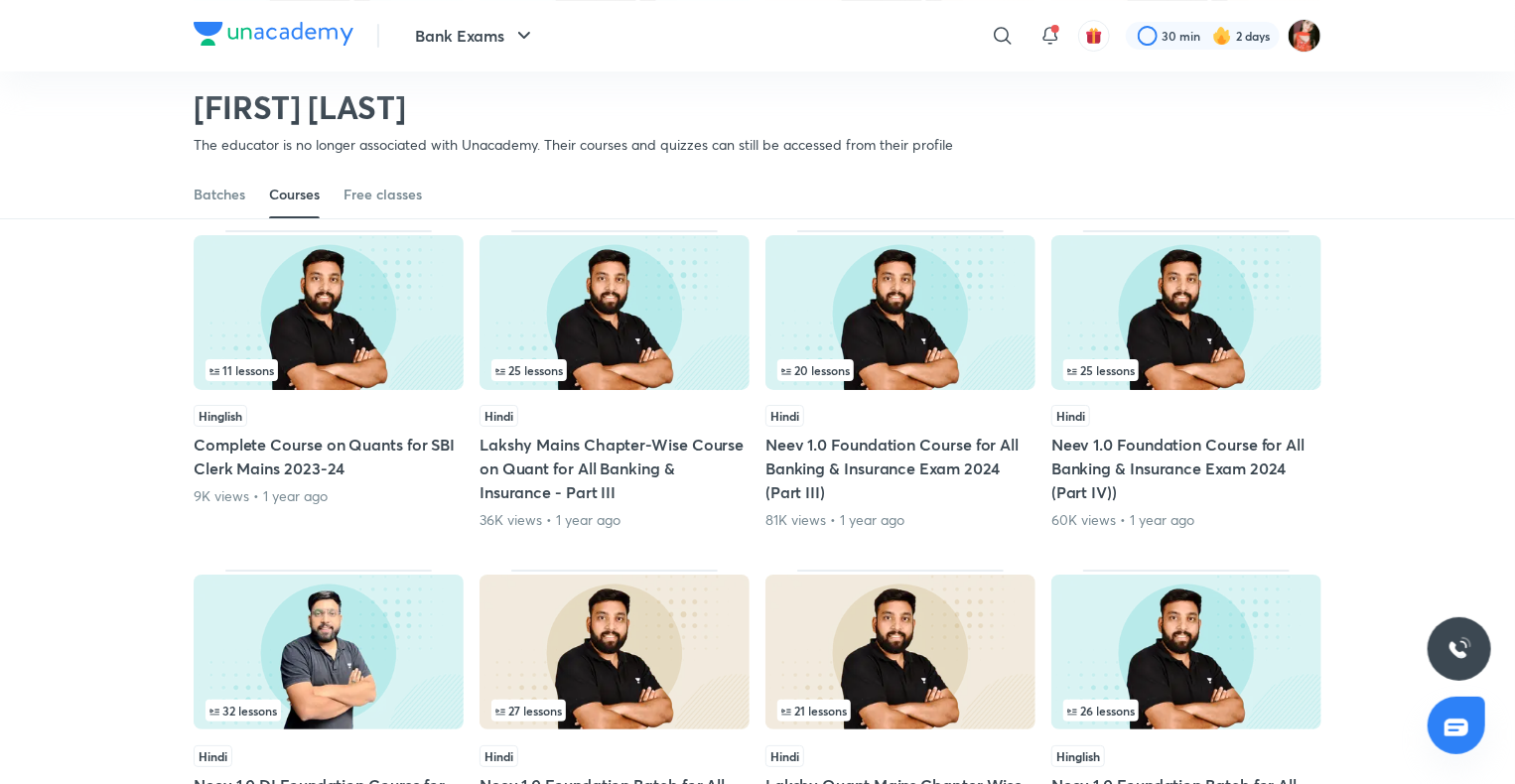 scroll, scrollTop: 3658, scrollLeft: 0, axis: vertical 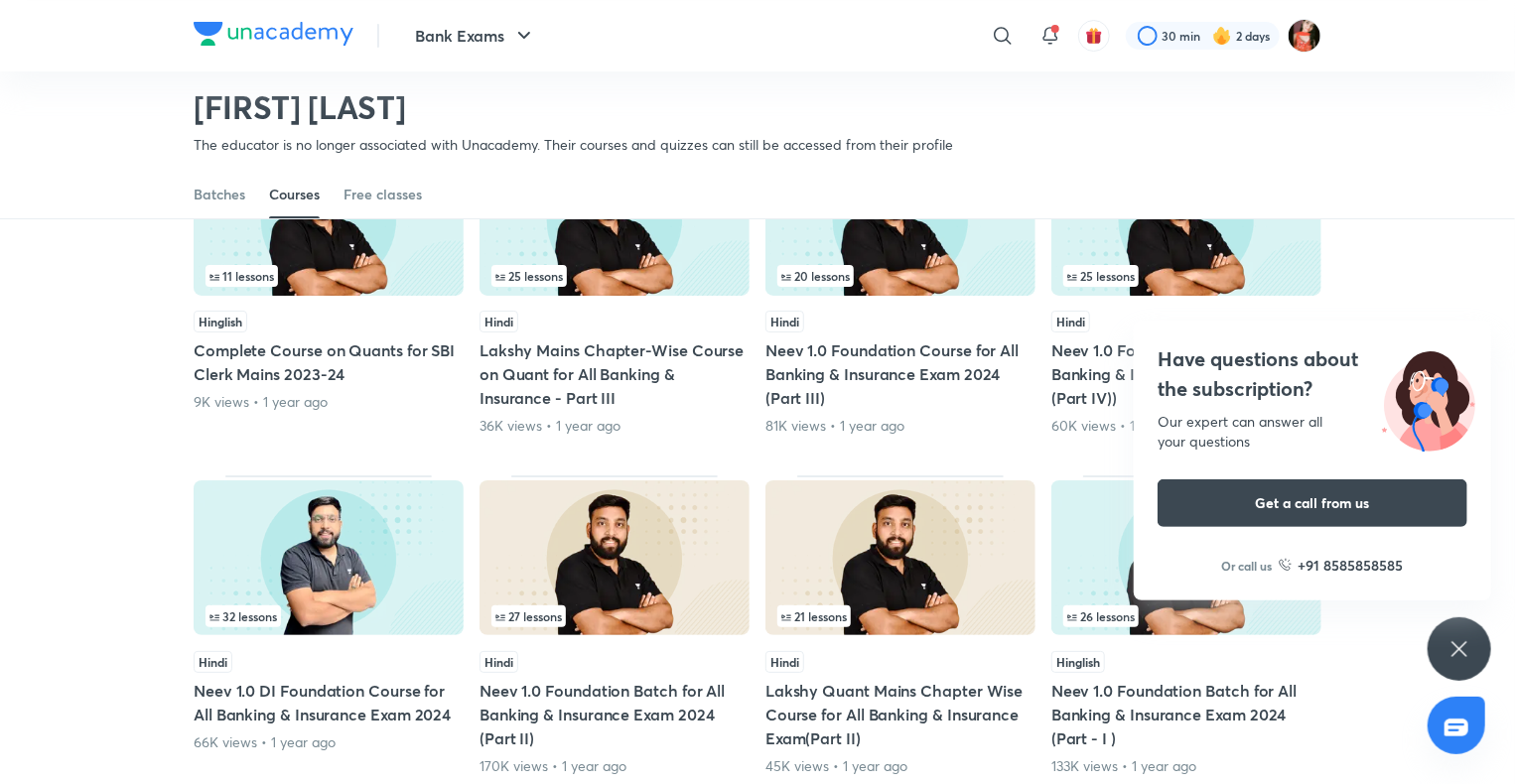 click 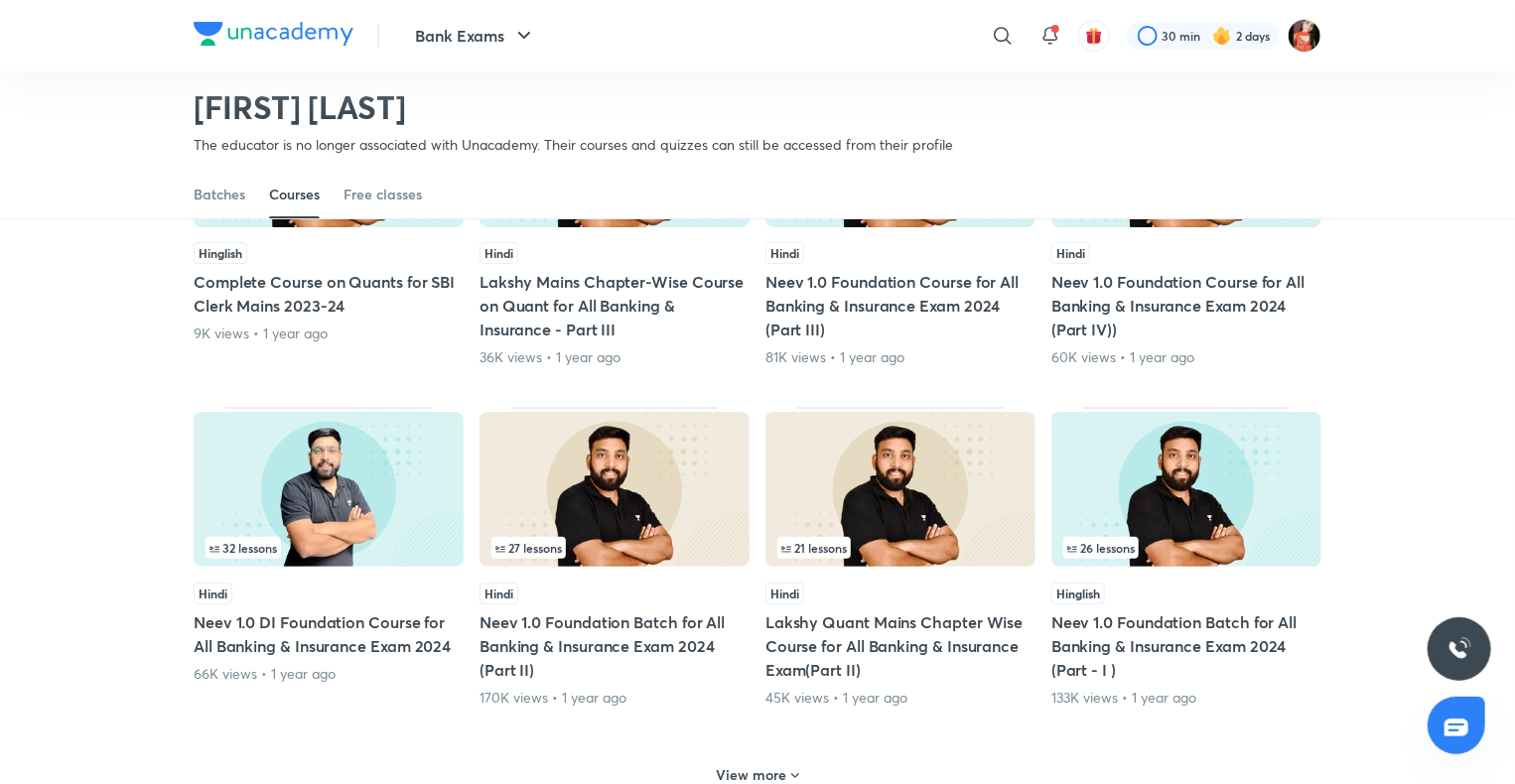 scroll, scrollTop: 3757, scrollLeft: 0, axis: vertical 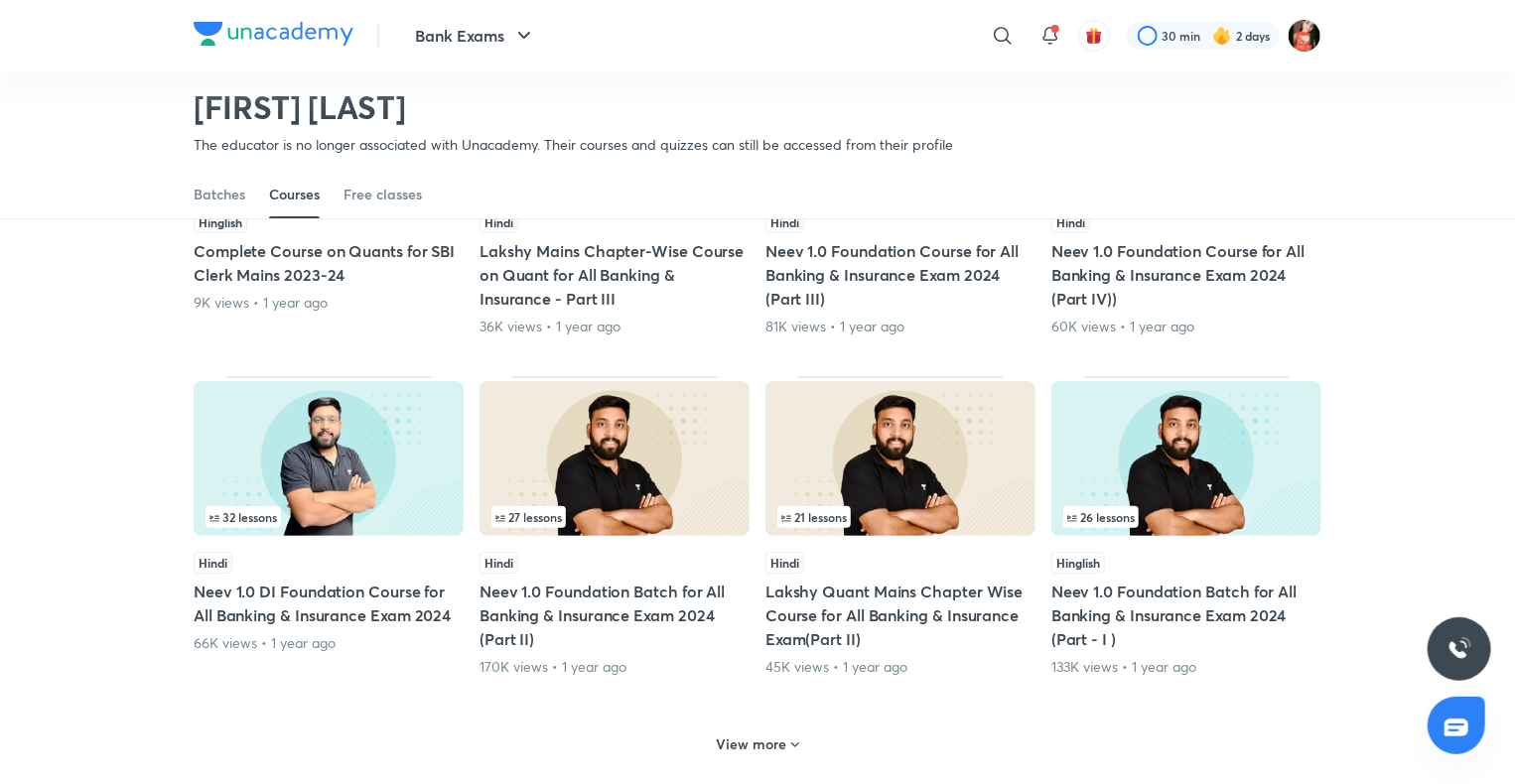 click on "View more" at bounding box center [758, 744] 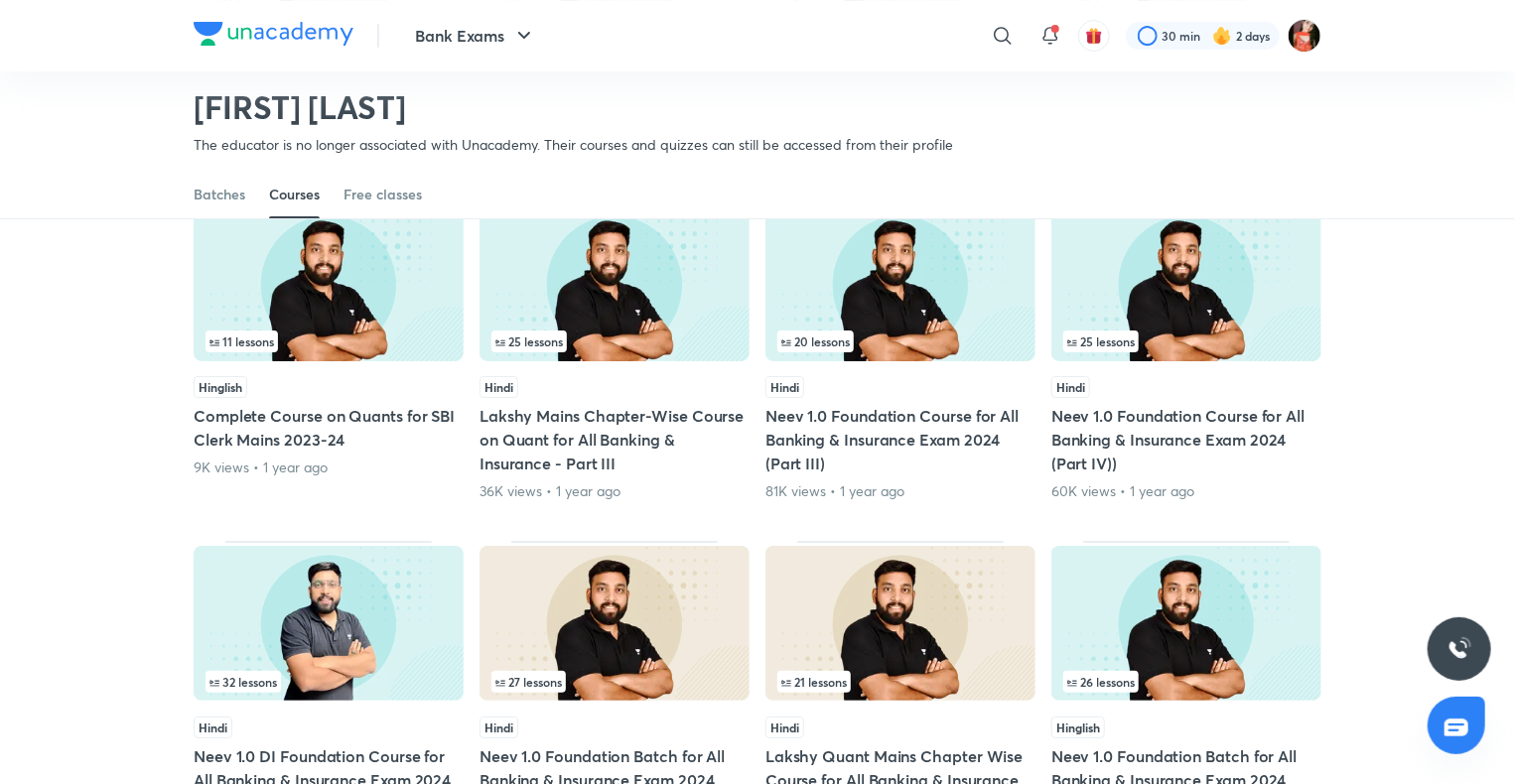 scroll, scrollTop: 3559, scrollLeft: 0, axis: vertical 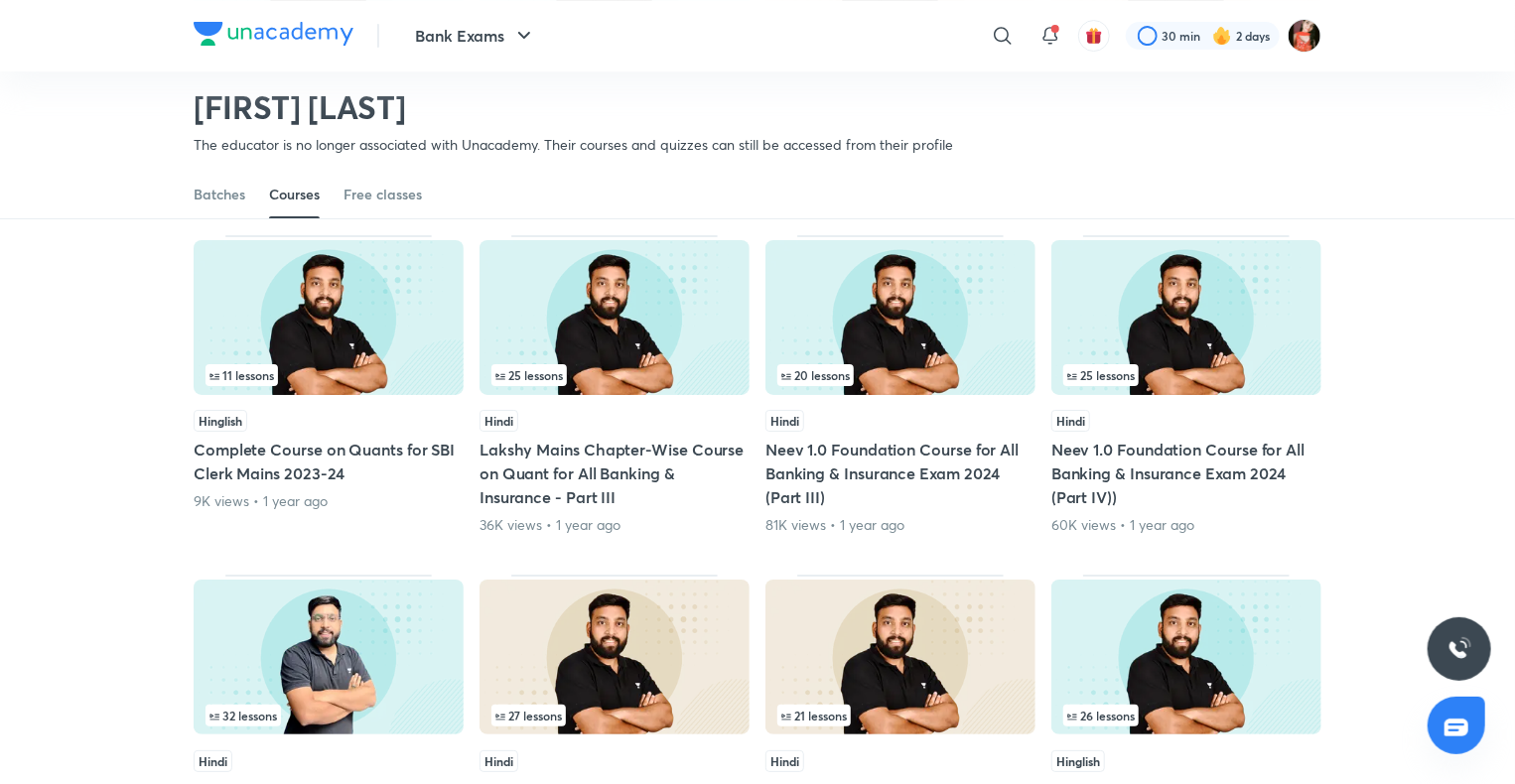 drag, startPoint x: 637, startPoint y: 535, endPoint x: 627, endPoint y: 527, distance: 12.806248 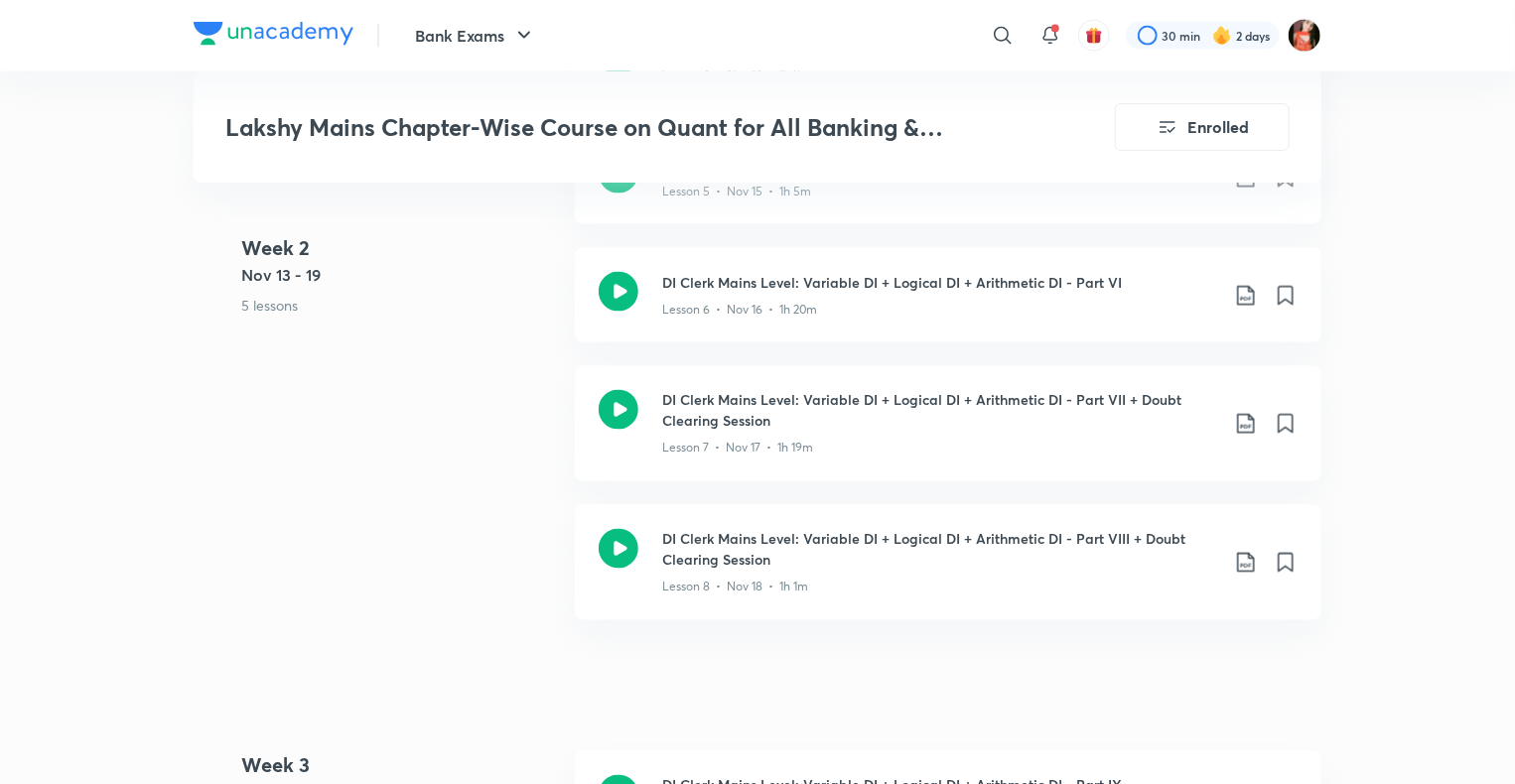 scroll, scrollTop: 1588, scrollLeft: 0, axis: vertical 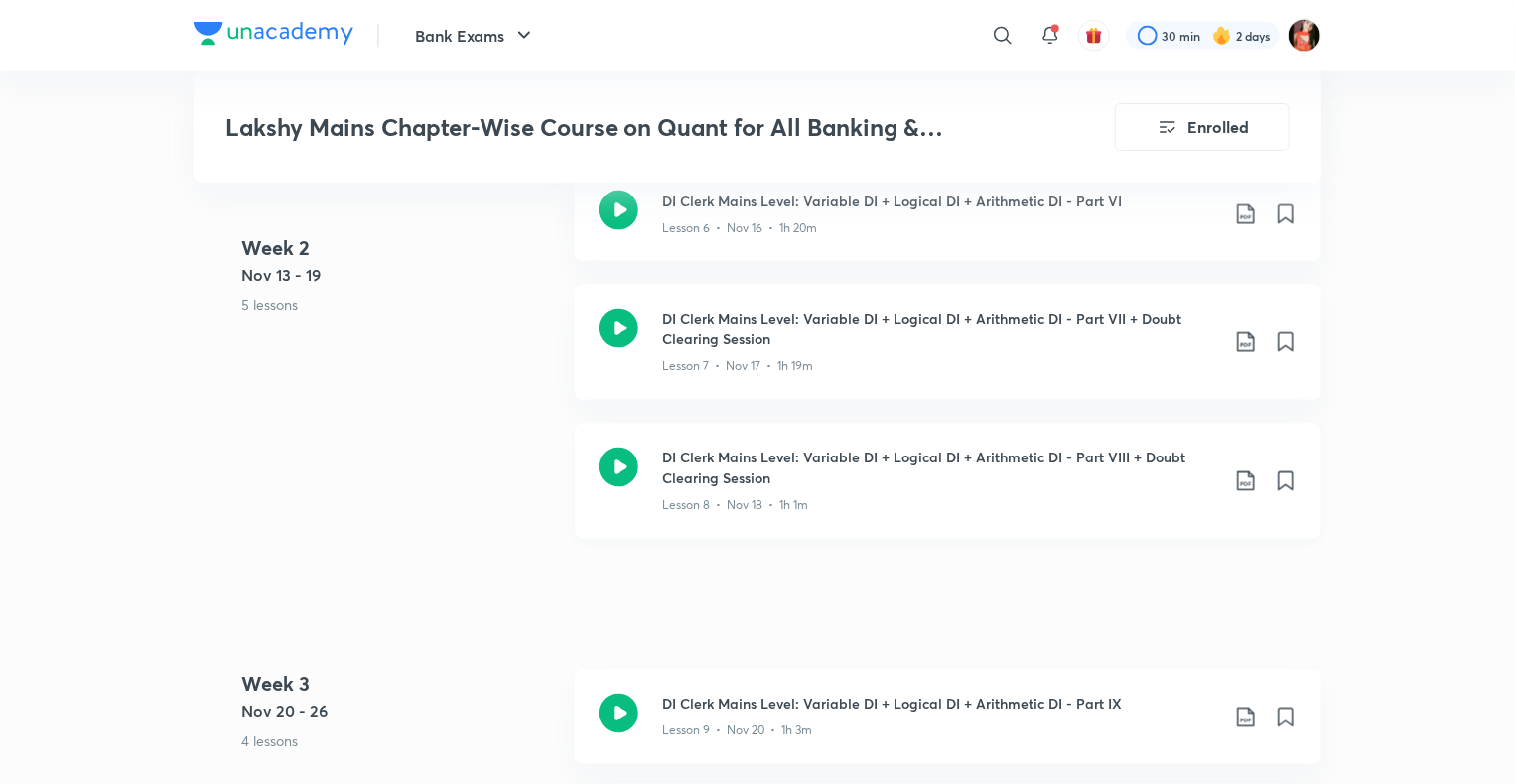 click 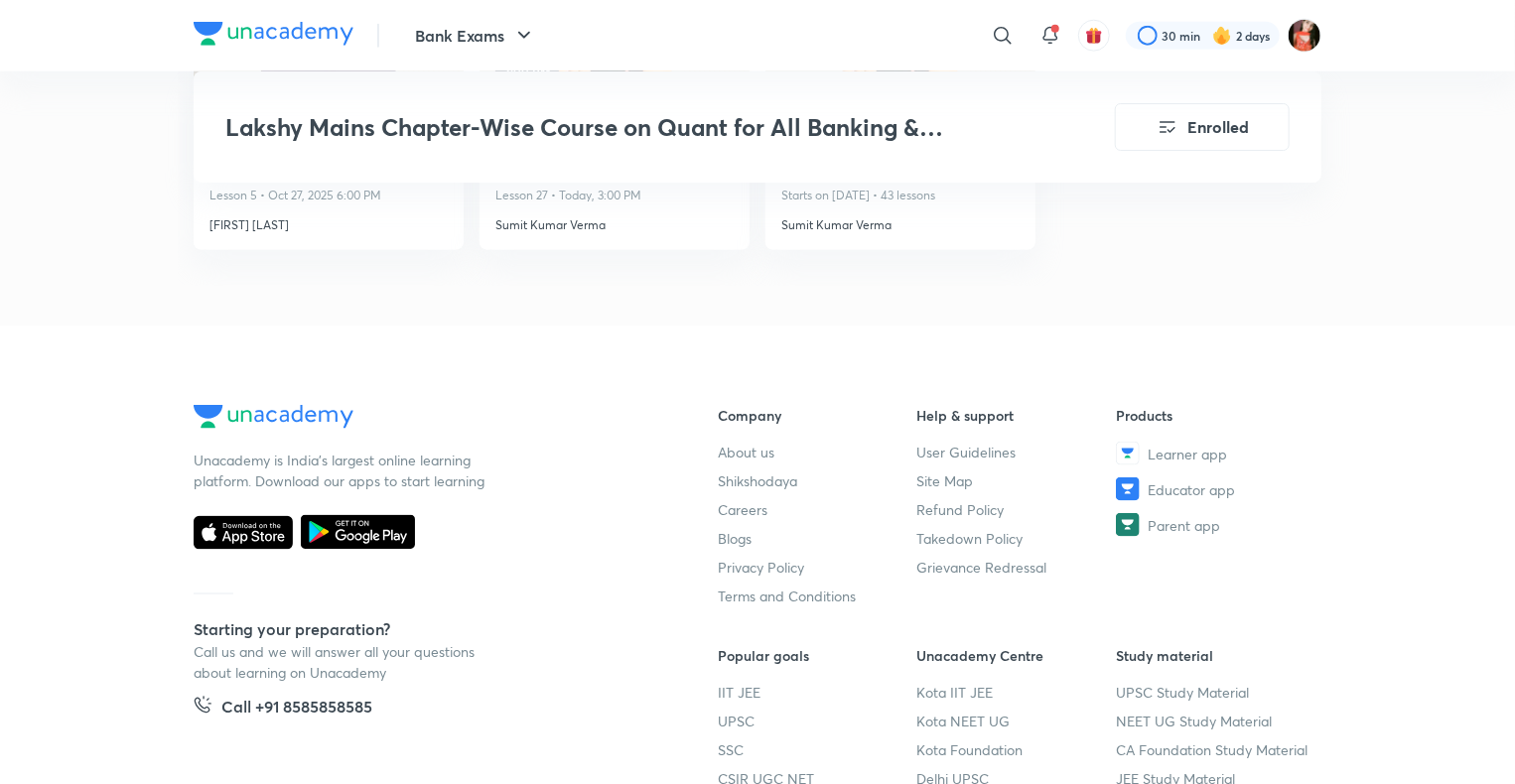 scroll, scrollTop: 5061, scrollLeft: 0, axis: vertical 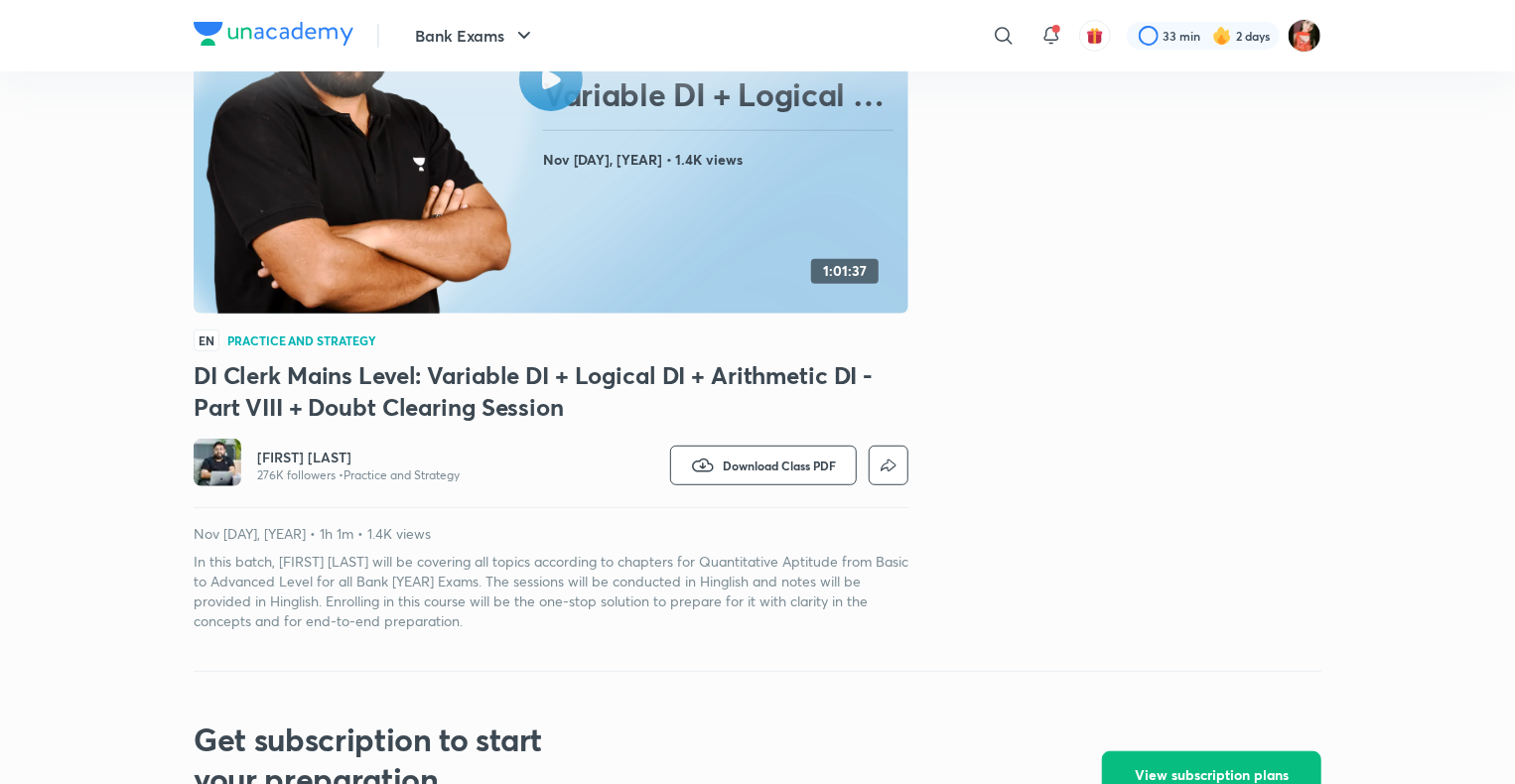 click on "[FIRST] [LAST] 276K followers • Practice and Strategy" at bounding box center (372, 464) 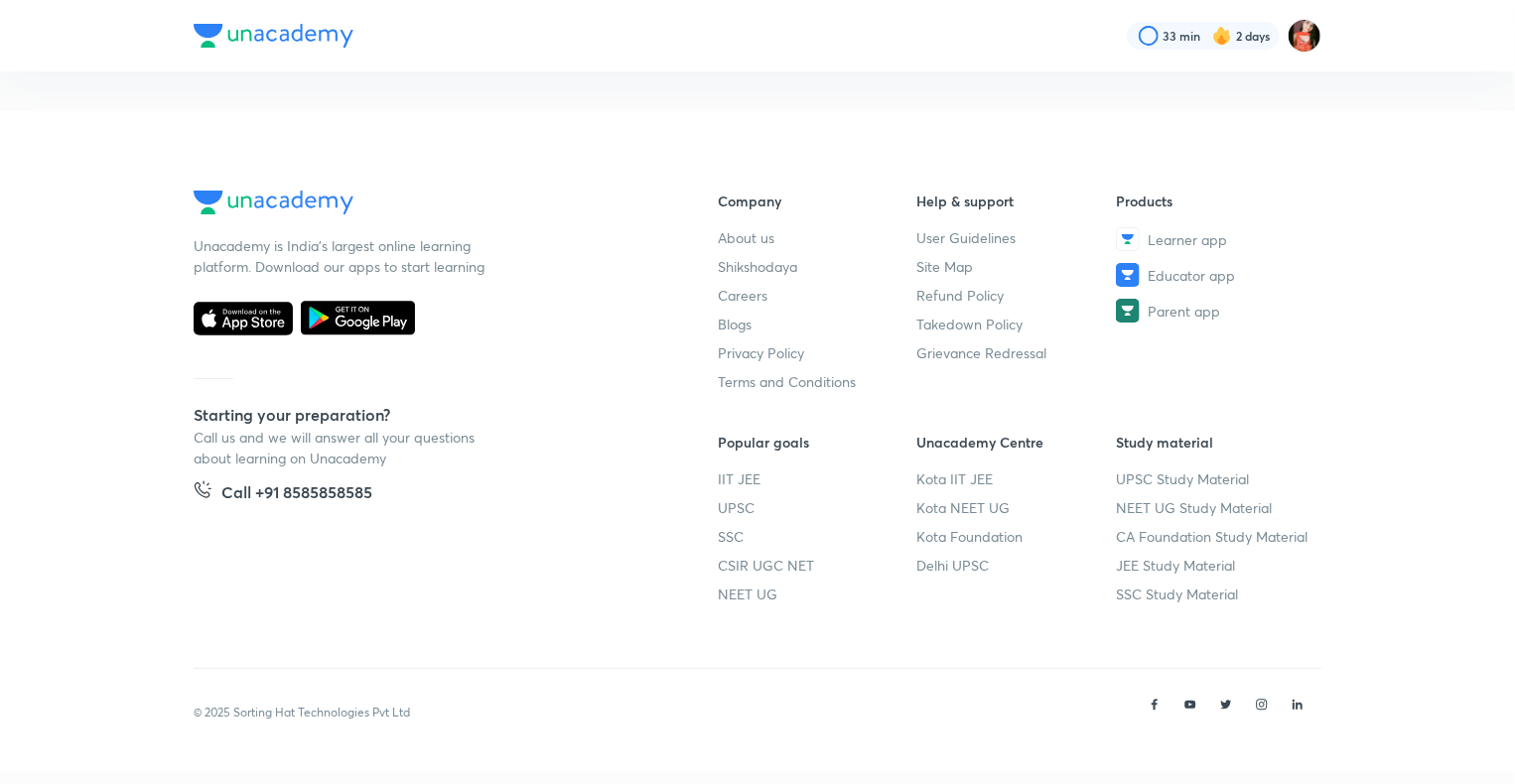 scroll, scrollTop: 0, scrollLeft: 0, axis: both 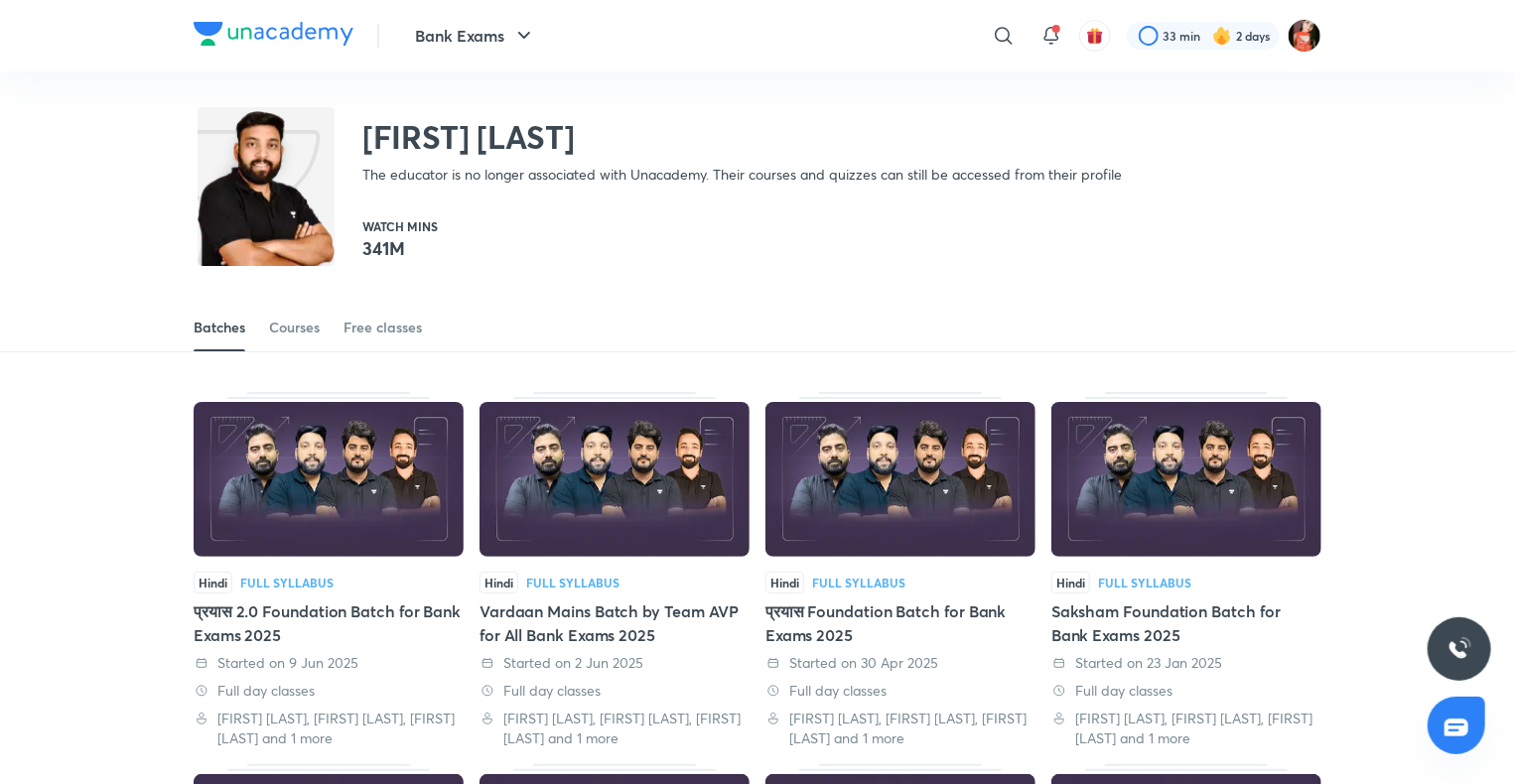 click on "Hindi Full Syllabus प्रयास 2.0 Foundation Batch for Bank Exams [YEAR] Started on 9 Jun [YEAR] Full day classes [FIRST] [LAST], [FIRST] [LAST], [FIRST] [LAST] and 1 more Hindi Full Syllabus Vardaan Mains Batch by Team AVP for All Bank Exams [YEAR] Started on 2 Jun [YEAR] Full day classes [FIRST] [LAST], [FIRST] [LAST], [FIRST] [LAST] and 1 more Hindi Full Syllabus प्रयास Foundation Batch for Bank Exams [YEAR] Started on 30 Apr [YEAR] Full day classes [FIRST] [LAST], [FIRST] [LAST], [FIRST] [LAST] and 1 more Hindi Full Syllabus Saksham Foundation Batch for Bank Exams [YEAR] Started on 23 Jan [YEAR] Full day classes [FIRST] [LAST], [FIRST] [LAST], [FIRST] [LAST] and 1 more Hindi Full Syllabus Manjil Batch for SBI PO/Clerk [YEAR] Exam (Topic Wise) Started on 9 Oct [YEAR] Full day classes [FIRST] [LAST], [FIRST] [LAST], [FIRST] [LAST] and 1 more Hindi Full Syllabus Daily Free Test Challenge for All Bank Exams by Team AVP Started on 1 Jun [YEAR]" at bounding box center (758, 979) 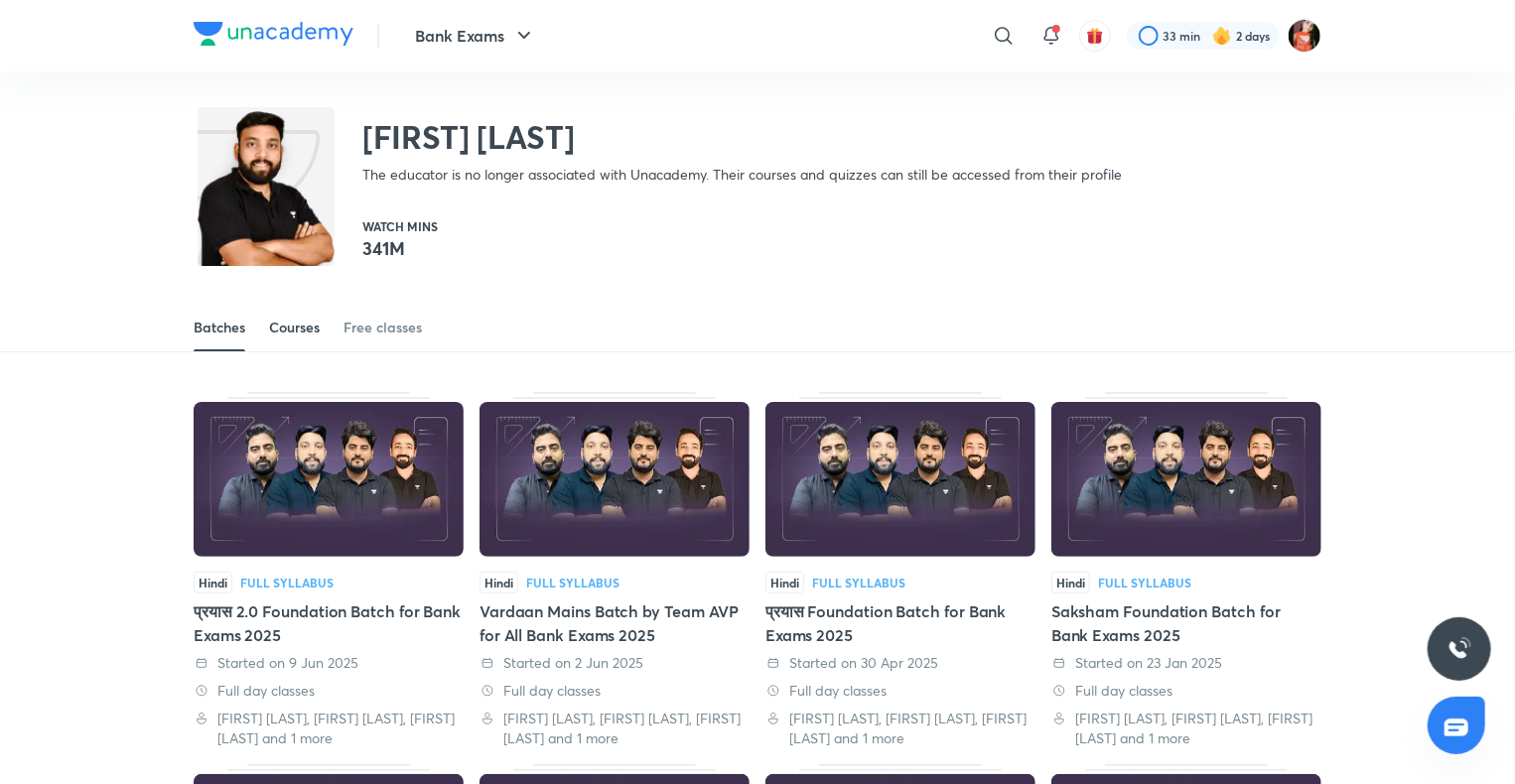 click on "Courses" at bounding box center (294, 327) 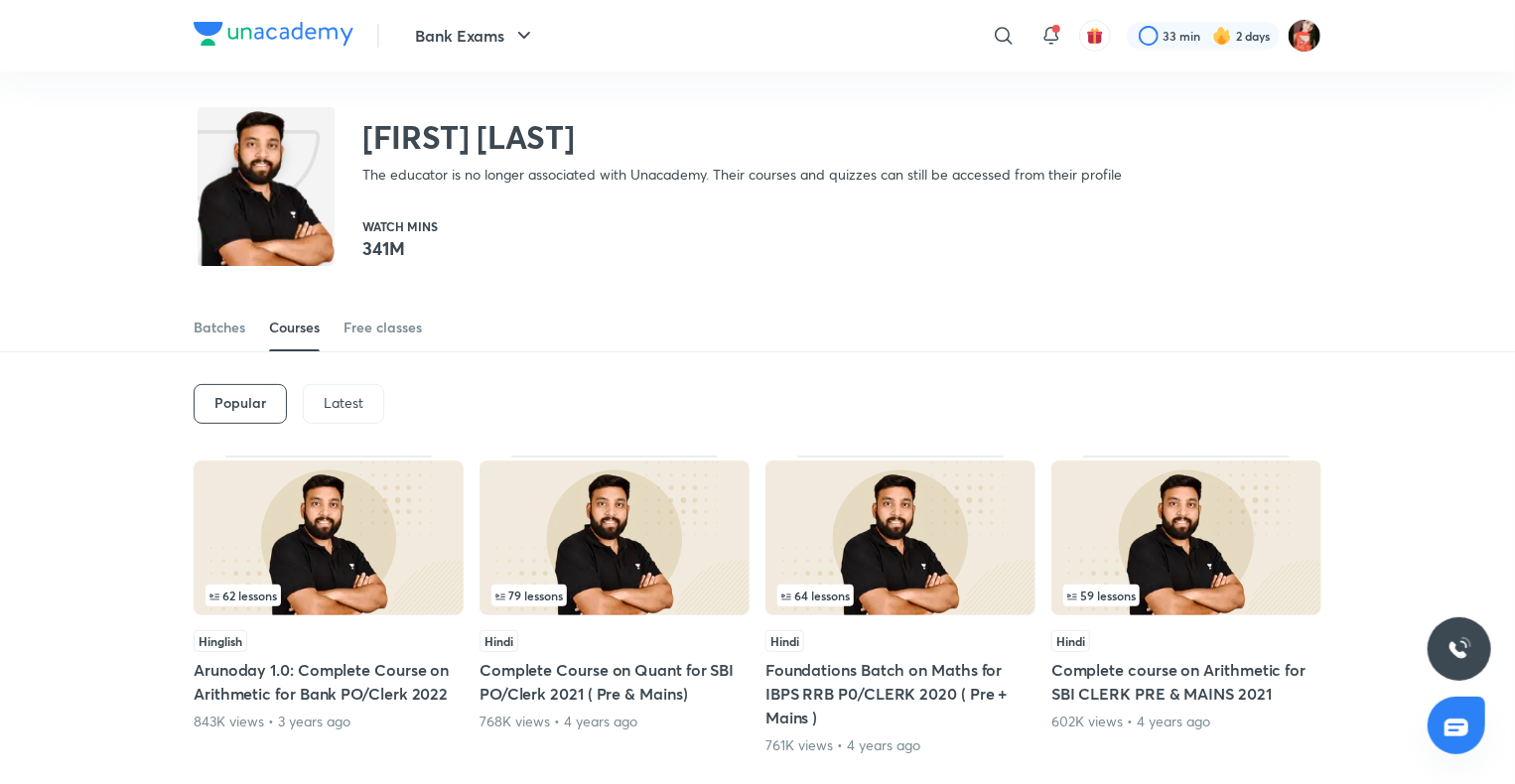 click on "Latest" at bounding box center (344, 403) 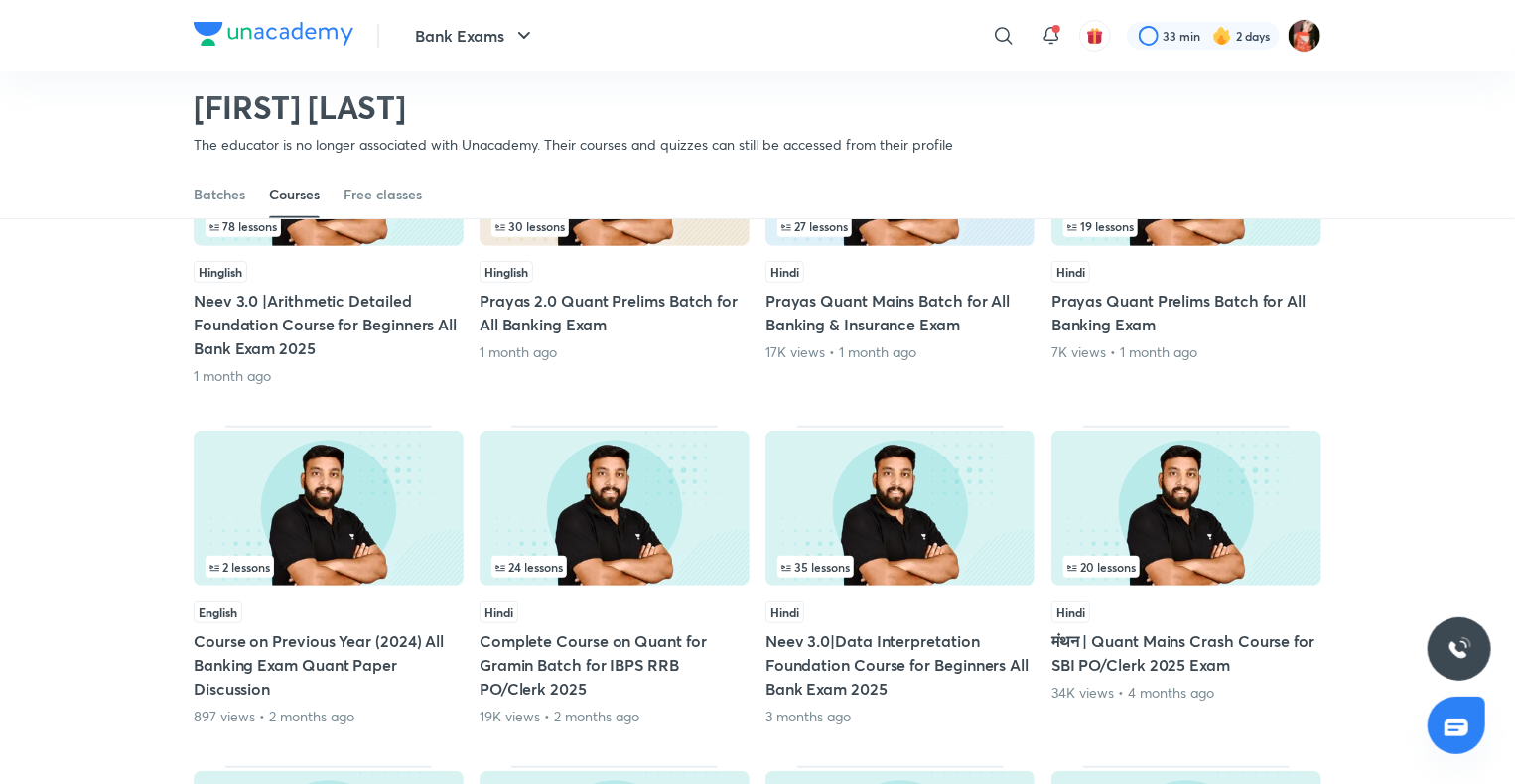 scroll, scrollTop: 780, scrollLeft: 0, axis: vertical 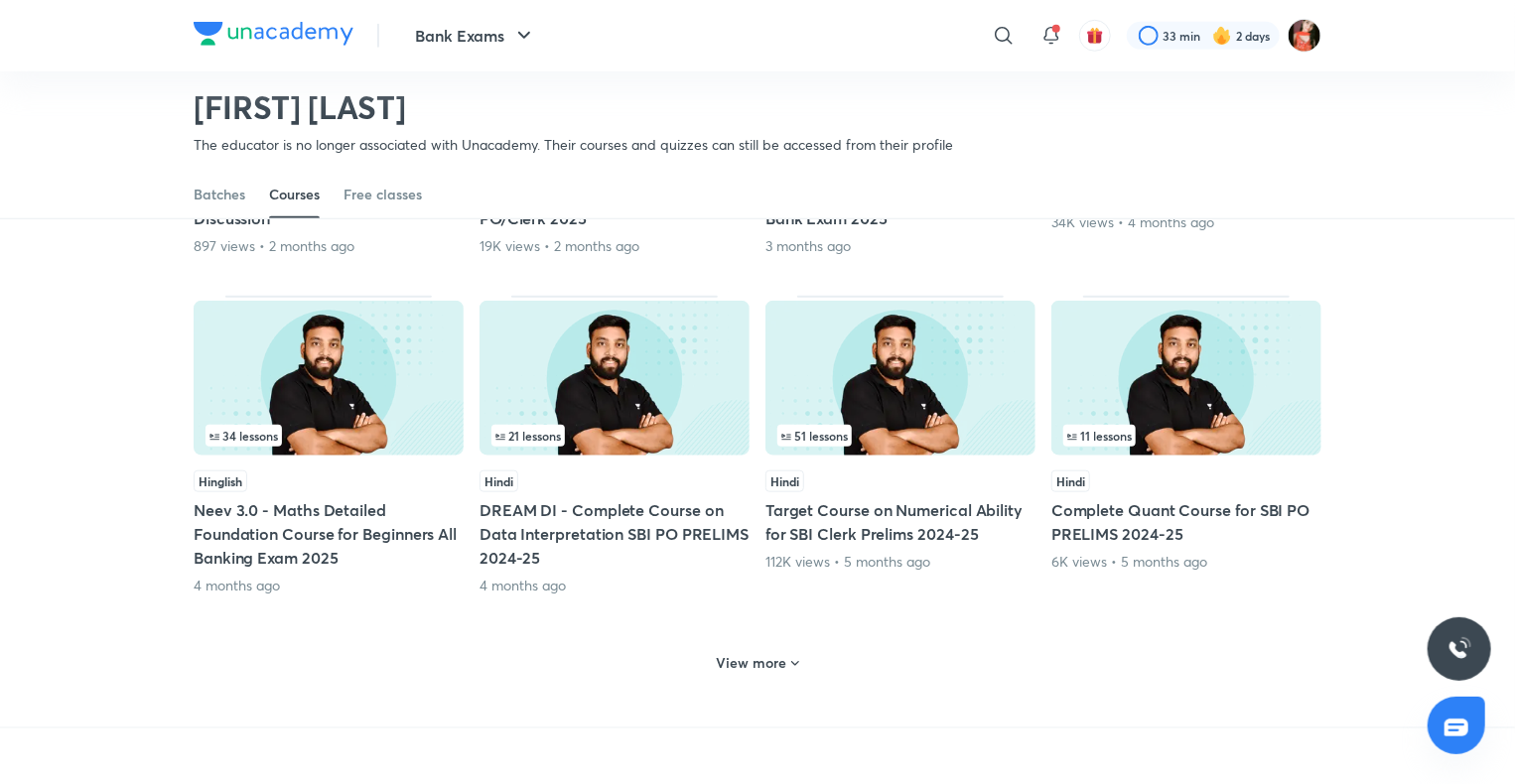 drag, startPoint x: 723, startPoint y: 641, endPoint x: 724, endPoint y: 652, distance: 11.045361 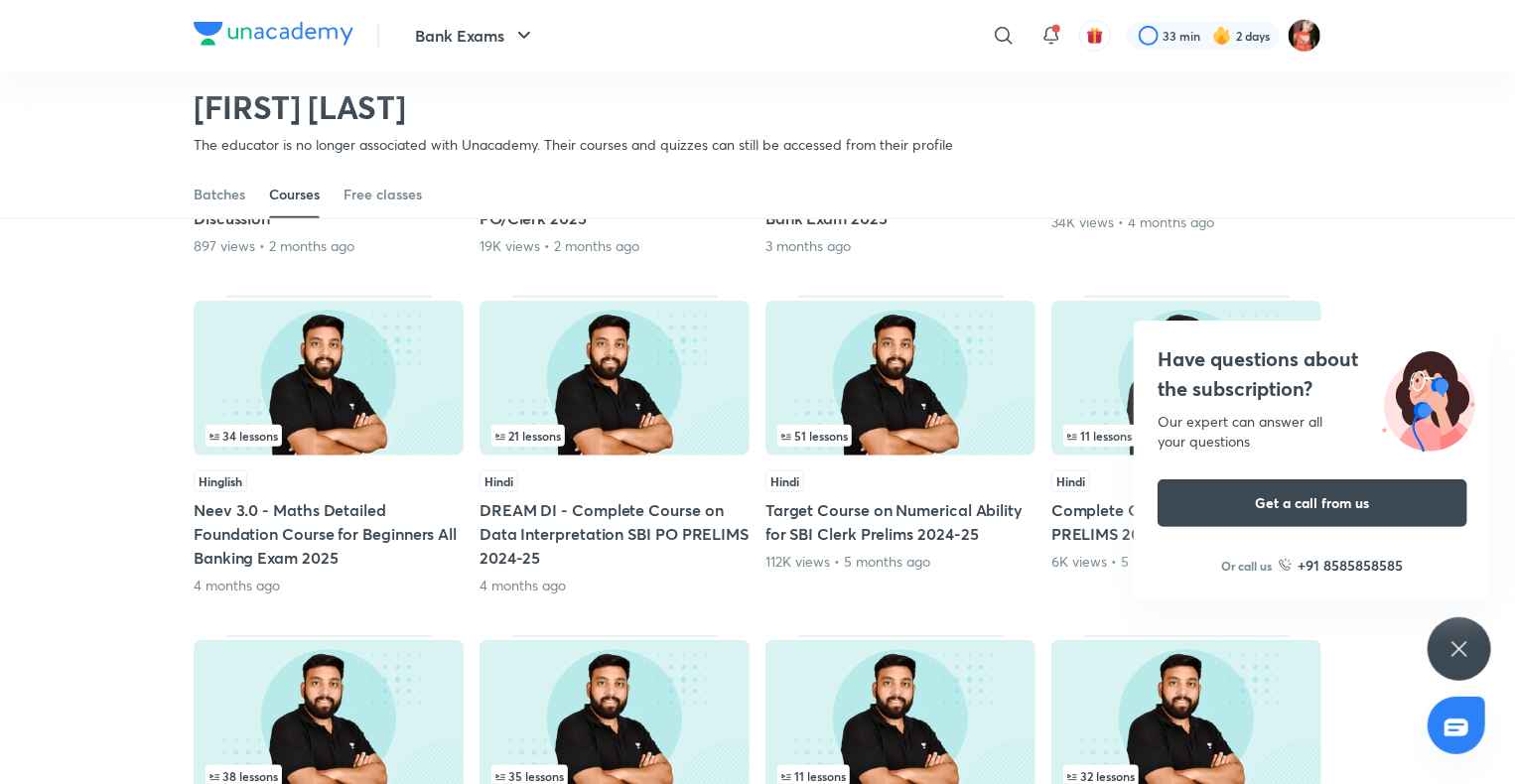 click on "Have questions about the subscription? Our expert can answer all your questions Get a call from us Or call us +91 8585858585" at bounding box center [1459, 649] 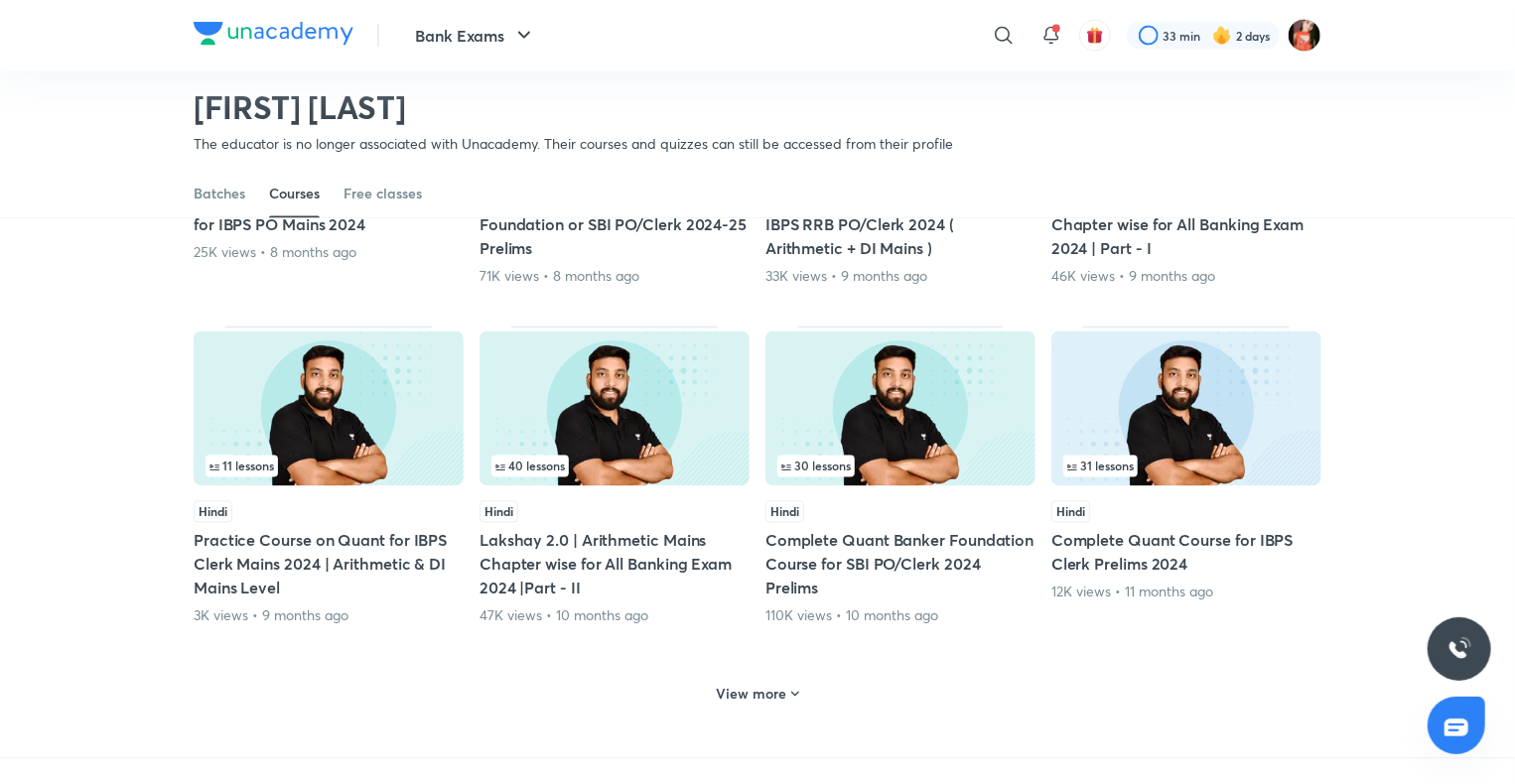 scroll, scrollTop: 2169, scrollLeft: 0, axis: vertical 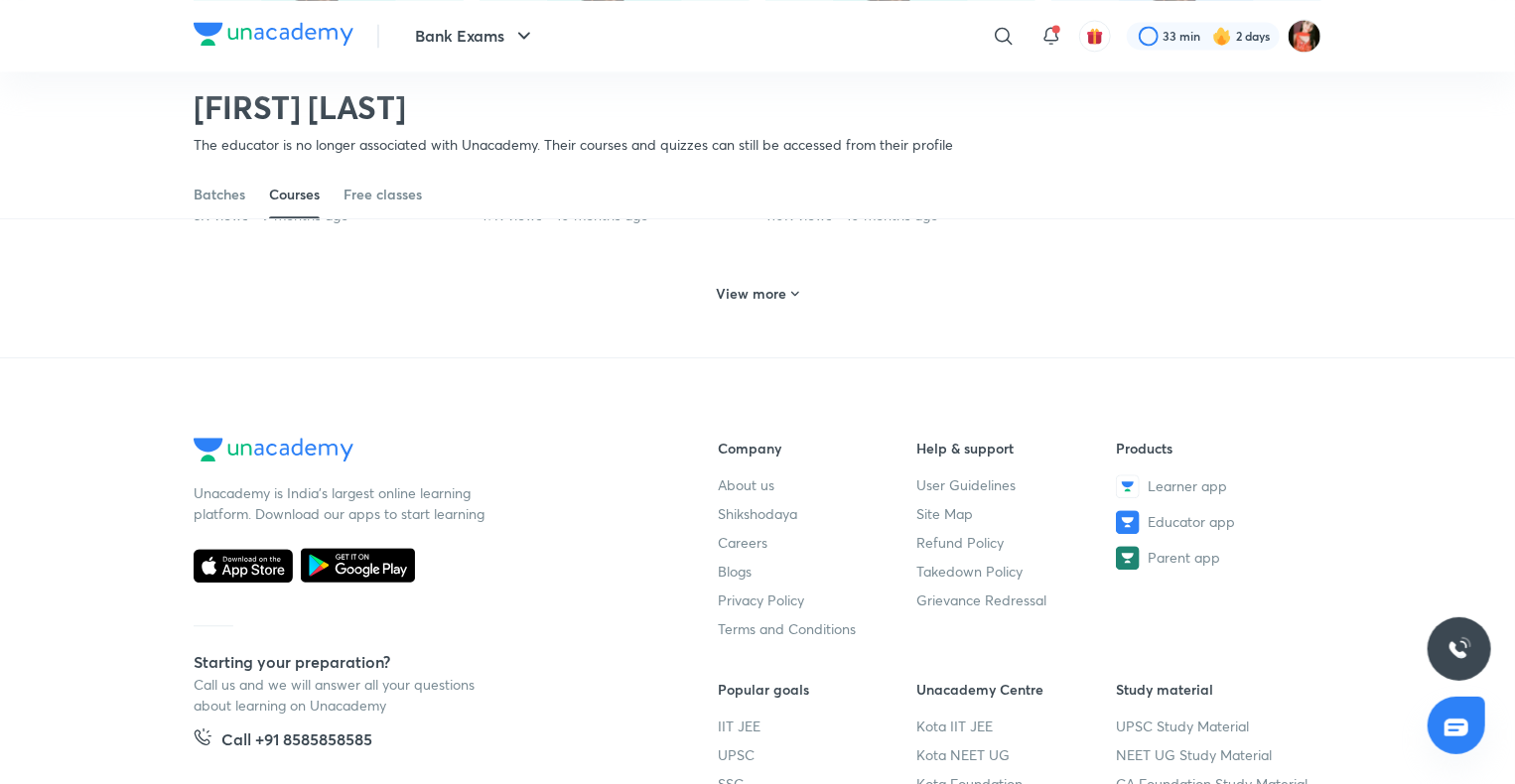 click on "View more" at bounding box center (752, 294) 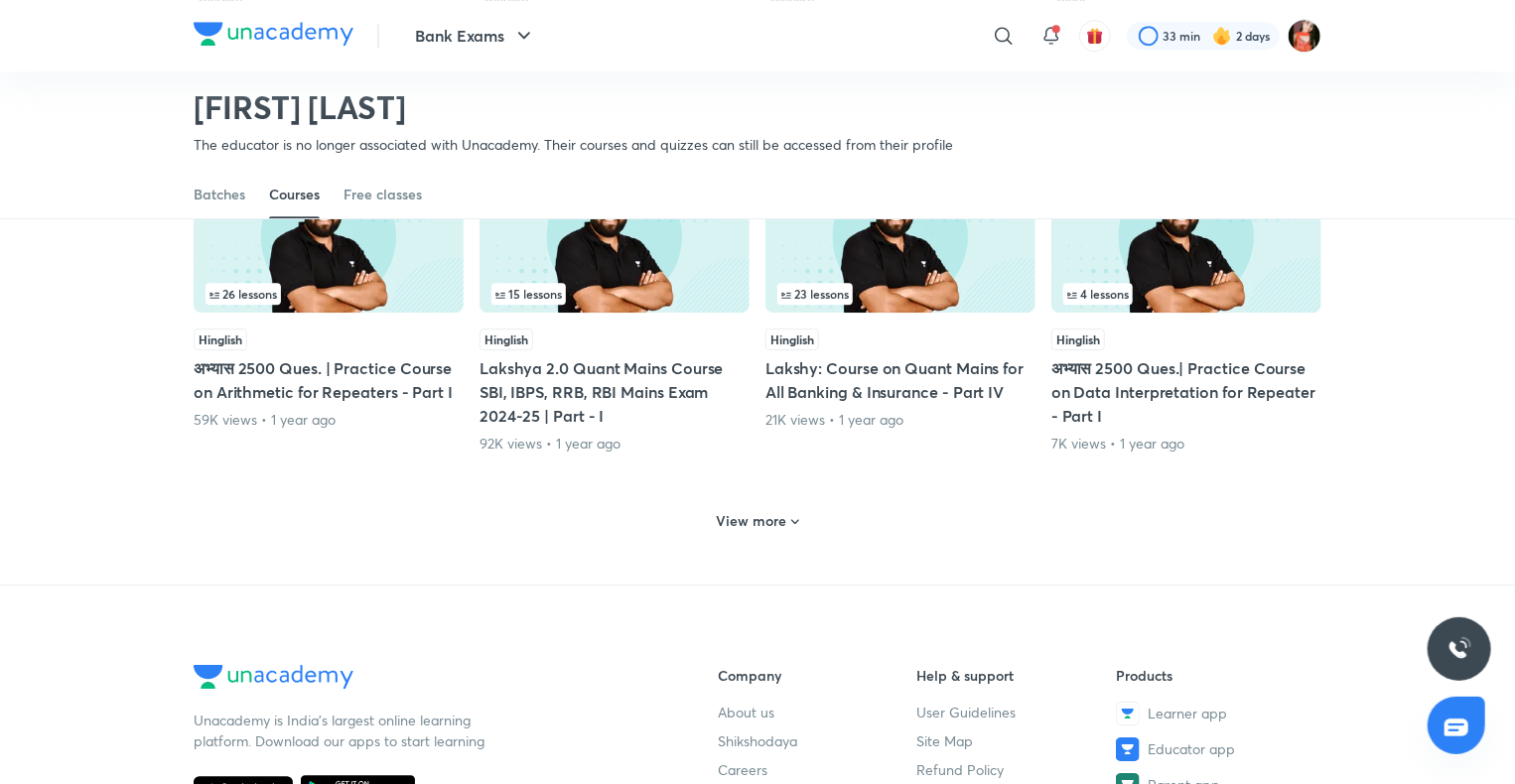 scroll, scrollTop: 3063, scrollLeft: 0, axis: vertical 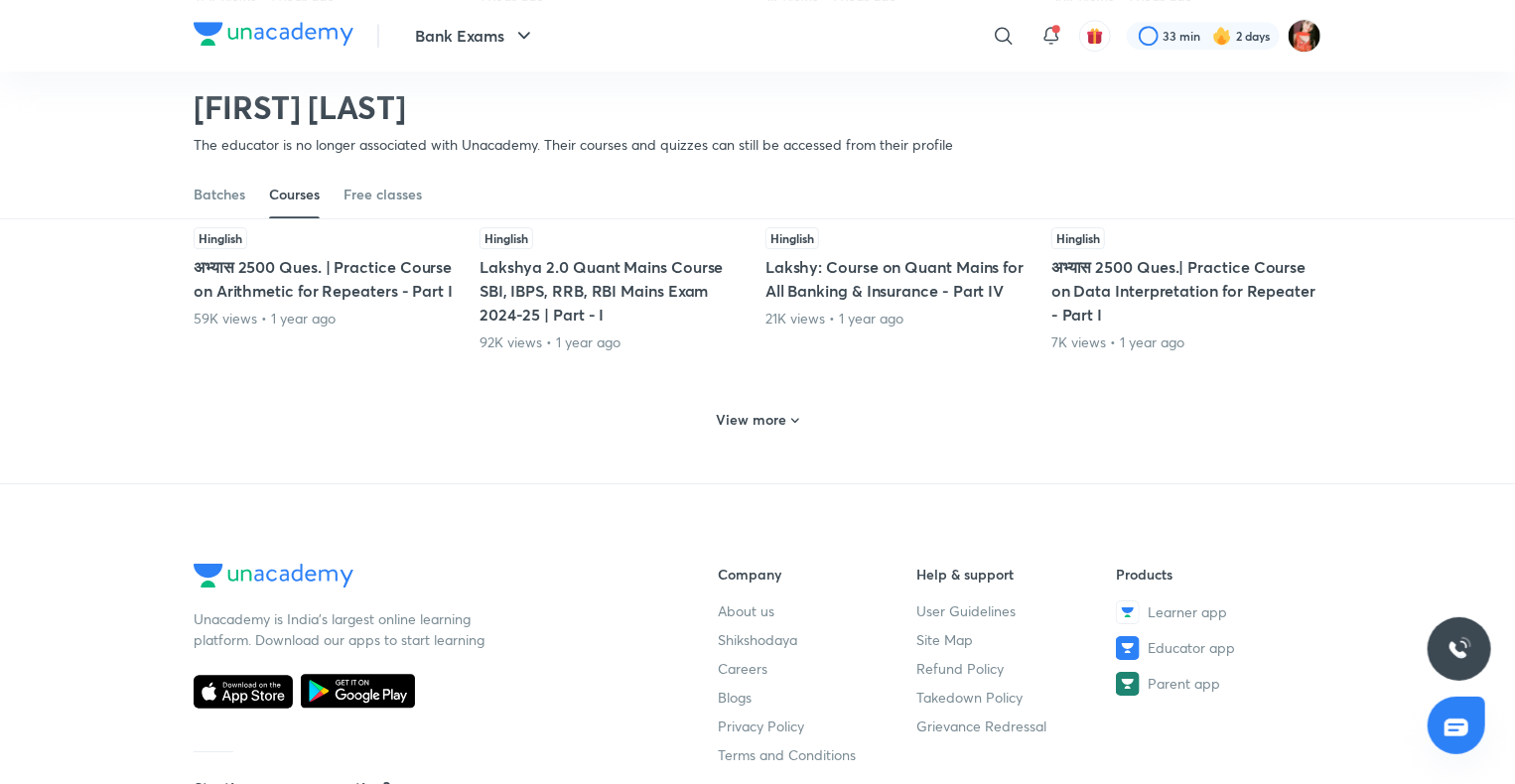 click on "78   lessons Hinglish Neev 3.0 |Arithmetic Detailed Foundation Course for Beginners All Bank Exam 2025 1 month ago   30   lessons Hinglish Prayas 2.0 Quant Prelims Batch for All Banking Exam 1 month ago   27   lessons Hindi Prayas Quant Mains Batch for All Banking & Insurance Exam 17K views  •  1 month ago   19   lessons Hindi Prayas Quant Prelims Batch for All Banking Exam 7K views  •  1 month ago   2   lessons English Course on Previous Year (2024) All Banking Exam Quant Paper Discussion 897 views  •  2 months ago   24   lessons Hindi Complete Course on Quant for Gramin Batch for IBPS RRB PO/Clerk 2025 19K views  •  2 months ago   35   lessons Hindi Neev 3.0|Data Interpretation Foundation Course for Beginners All Bank Exam 2025 3 months ago   20   lessons Hindi मंथन | Quant Mains Crash Course for SBI PO/Clerk 2025 Exam 34K views  •  4 months ago   34   lessons Hinglish Neev 3.0 - Maths Detailed Foundation Course for Beginners All Banking Exam 2025 4 months ago   21   lessons Hindi   51" at bounding box center (758, -1092) 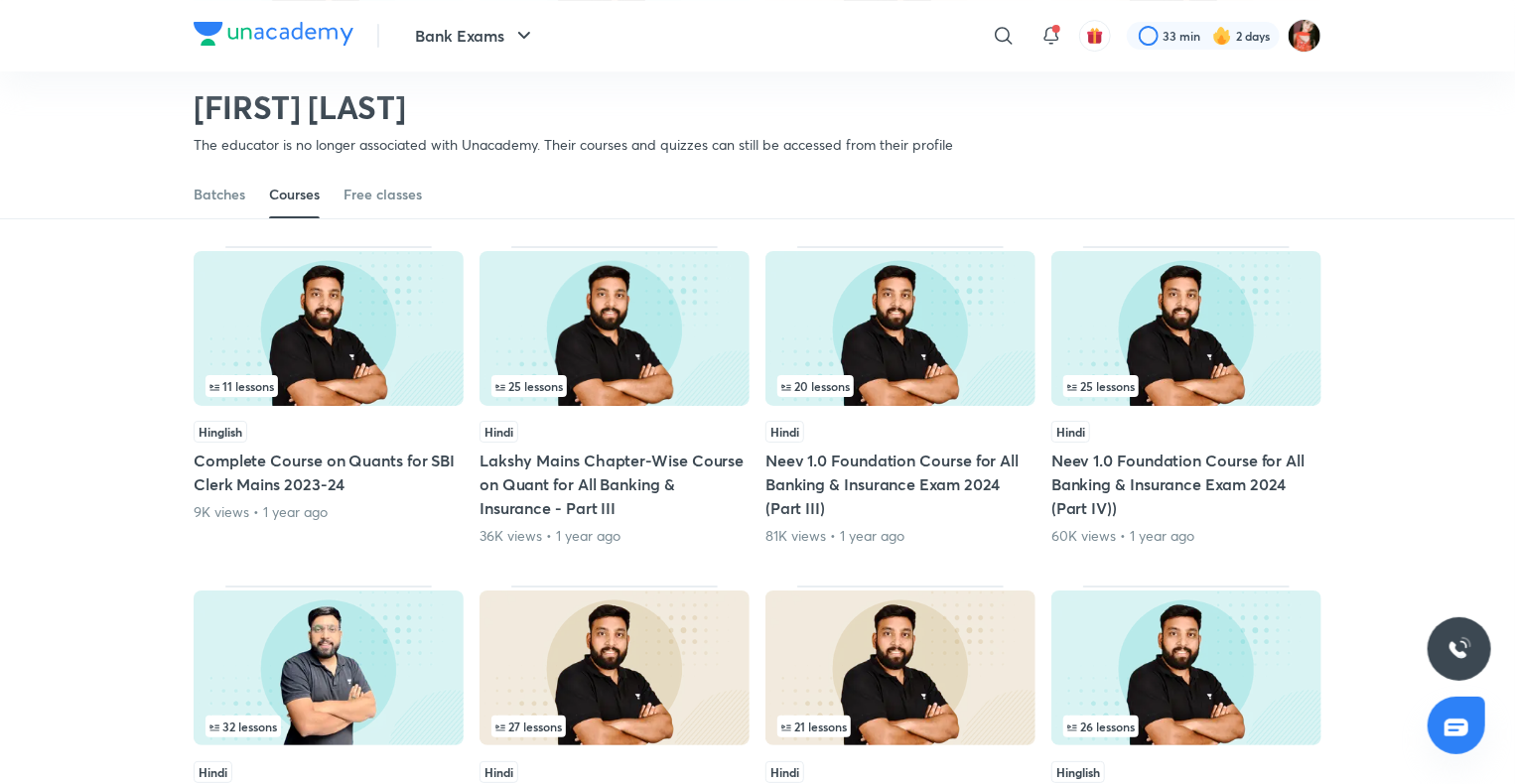 scroll, scrollTop: 3757, scrollLeft: 0, axis: vertical 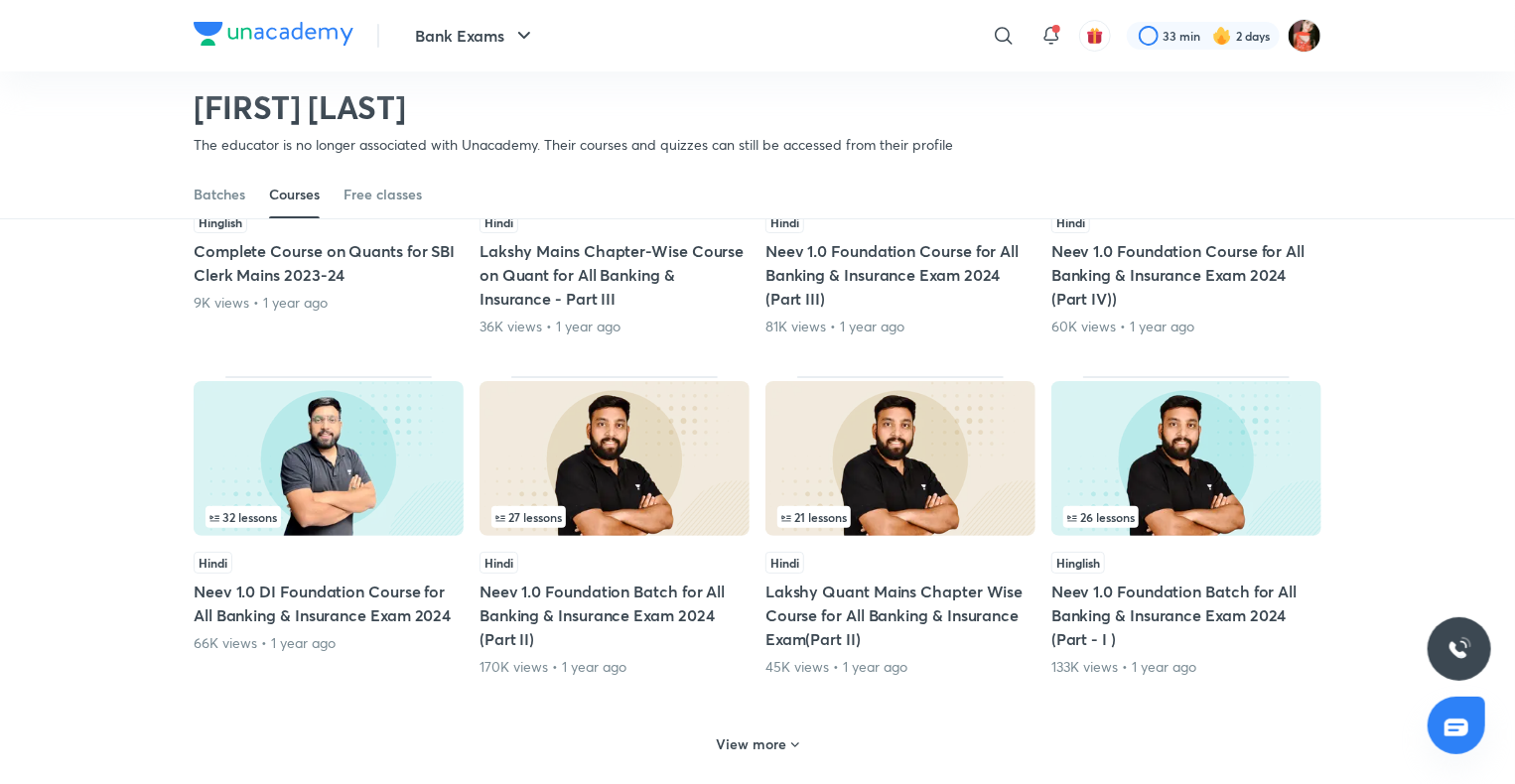 click on "View more" at bounding box center (752, 744) 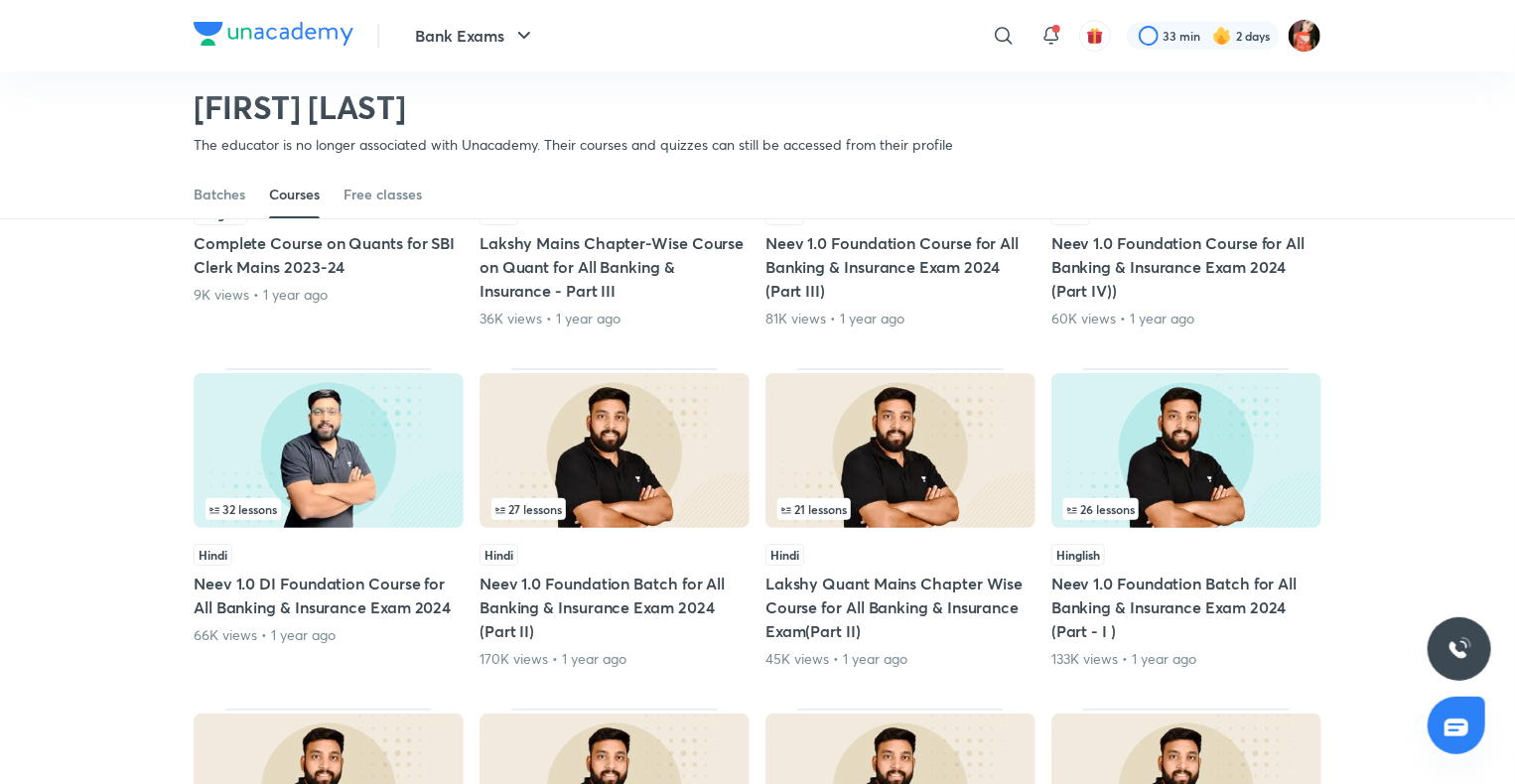 scroll, scrollTop: 3559, scrollLeft: 0, axis: vertical 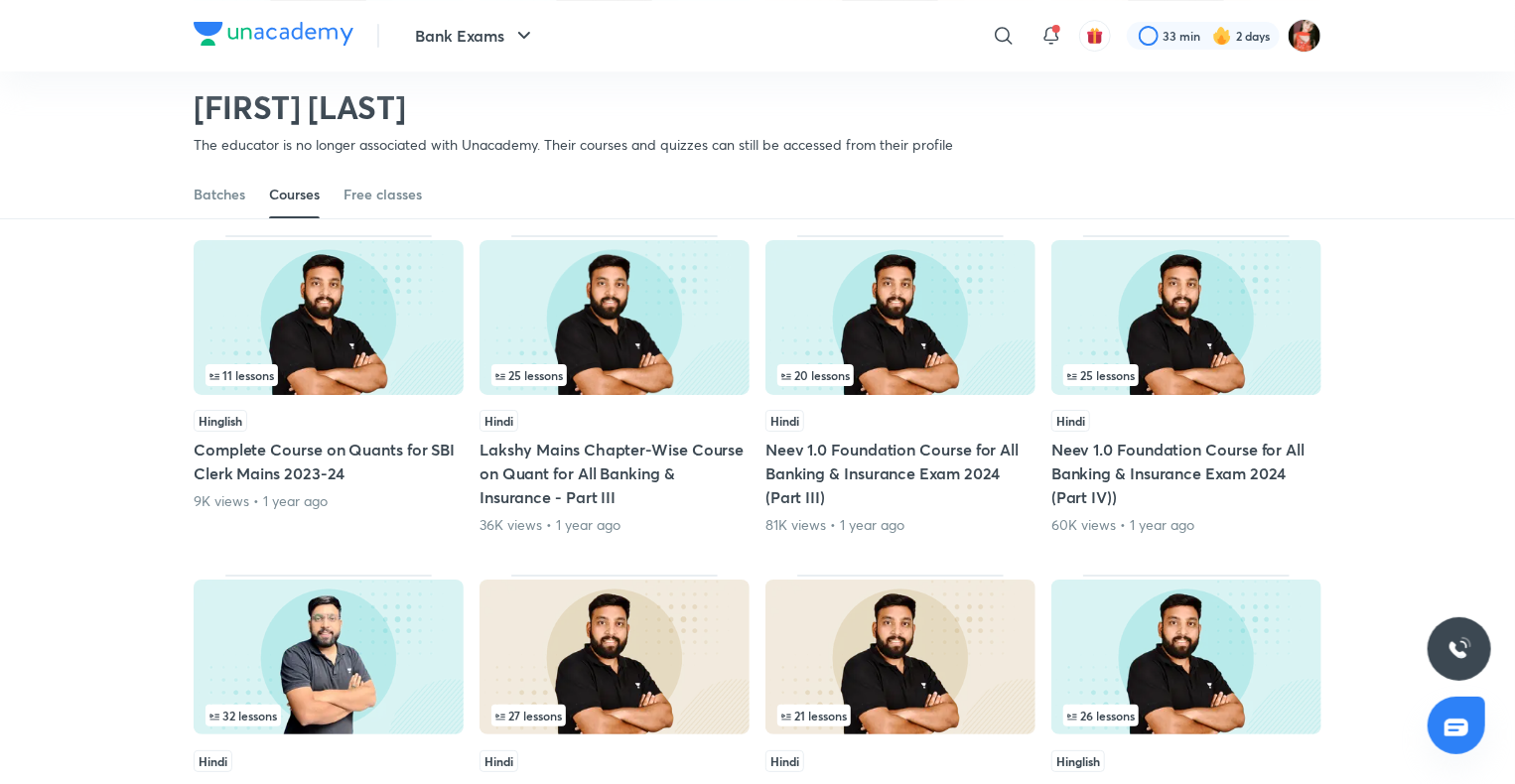 click on "Hindi Lakshy Mains Chapter-Wise Course on Quant for All Banking & Insurance - Part III 36K views • 1 year ago" at bounding box center (615, 472) 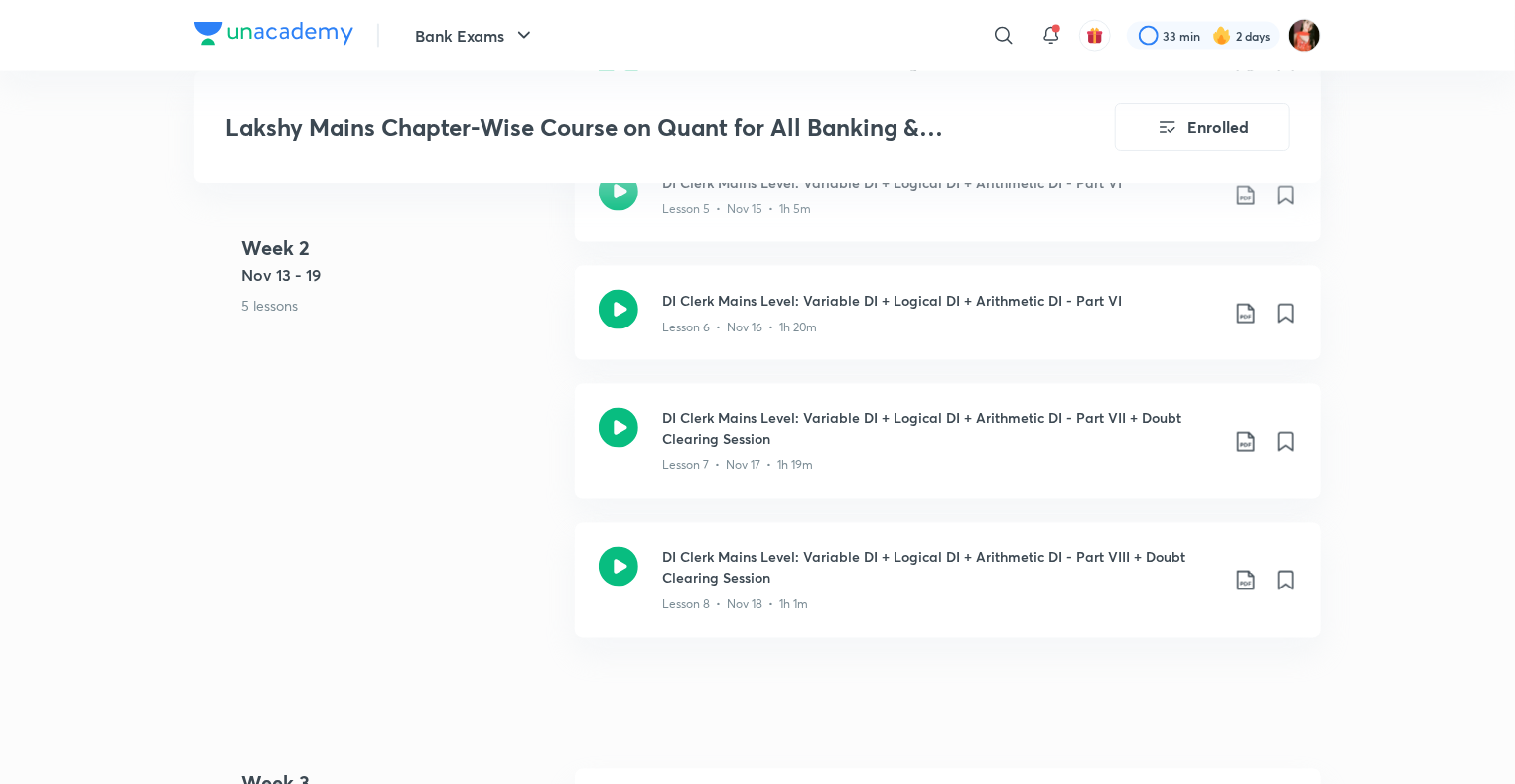 scroll, scrollTop: 1786, scrollLeft: 0, axis: vertical 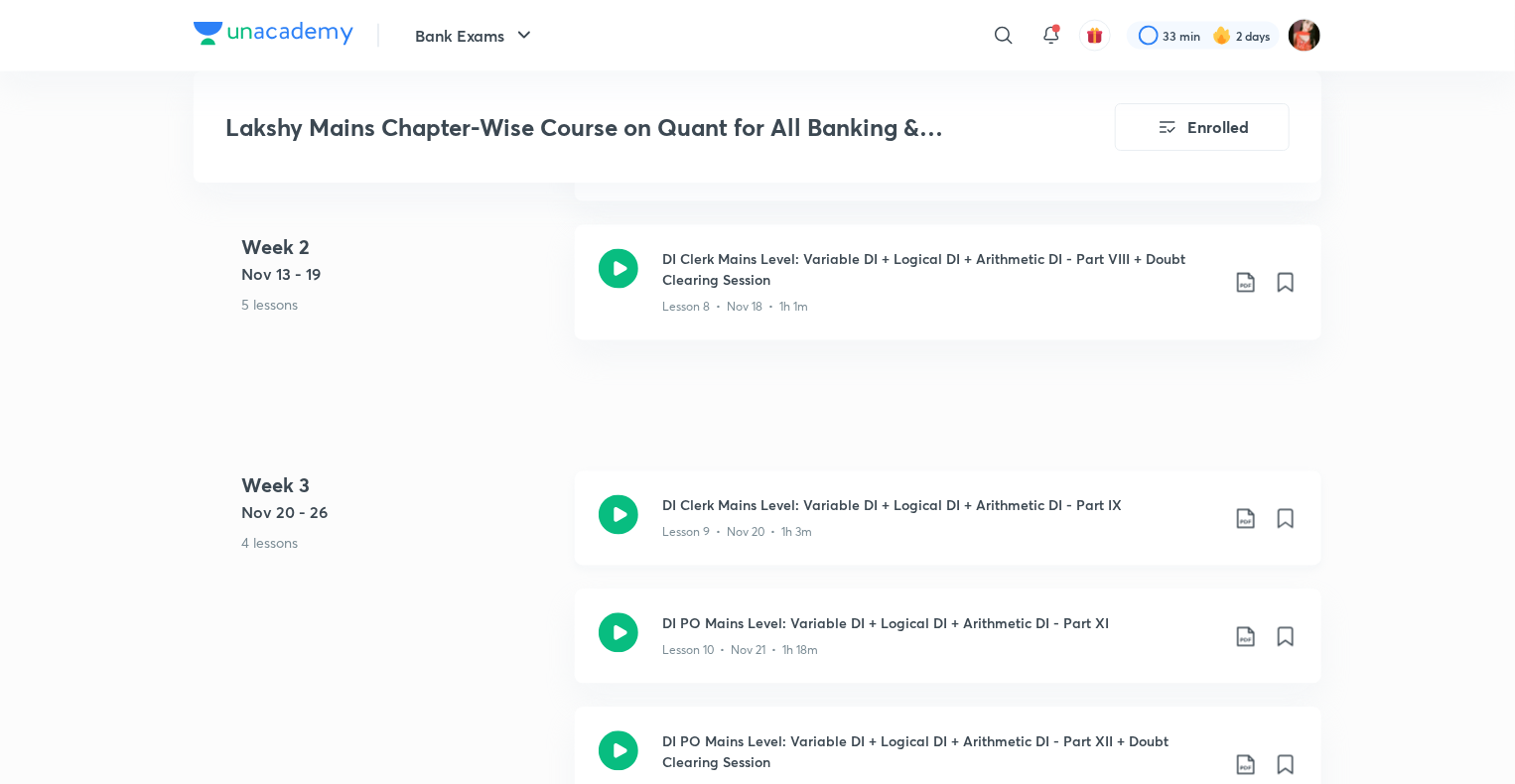 click 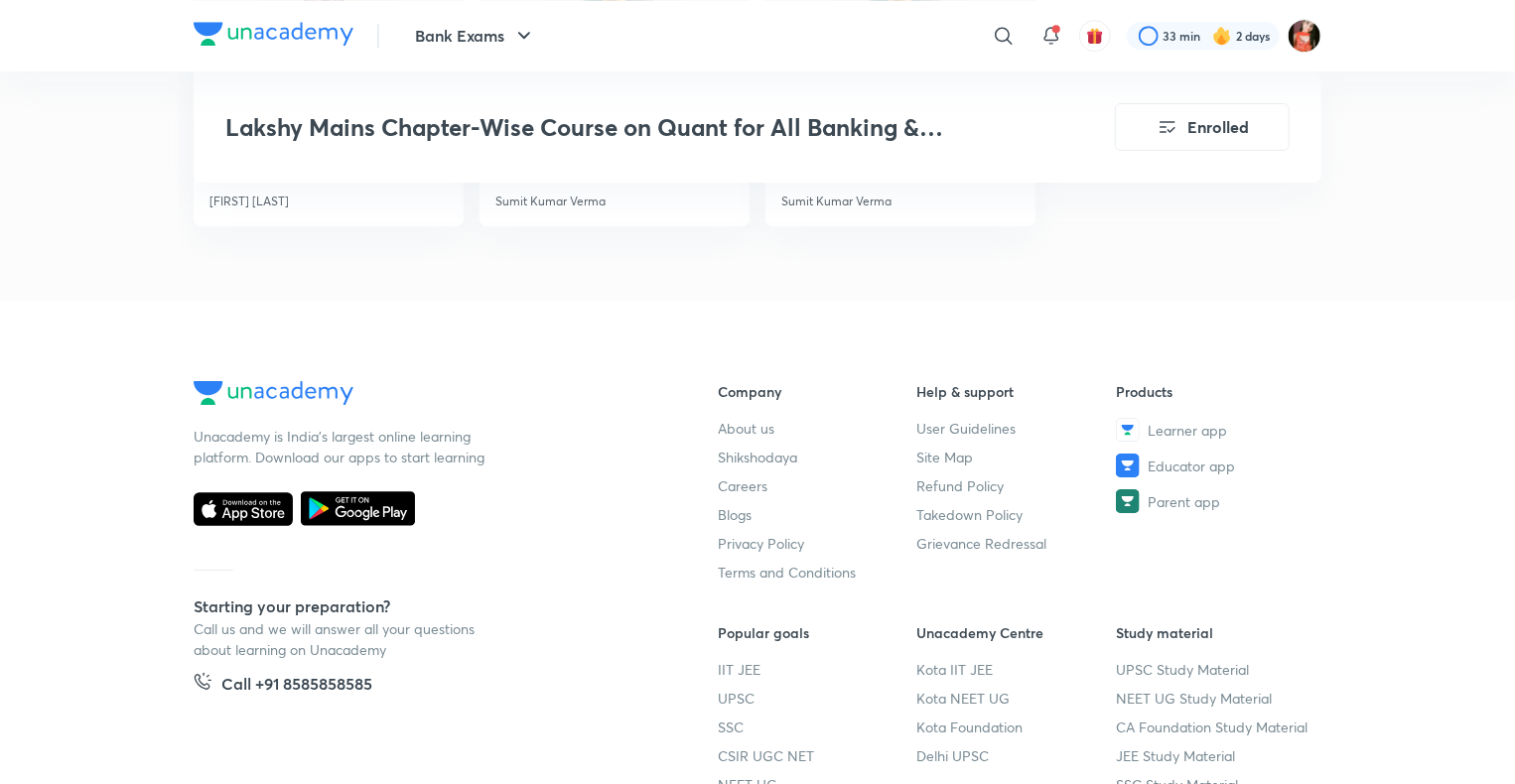 scroll, scrollTop: 3254, scrollLeft: 0, axis: vertical 